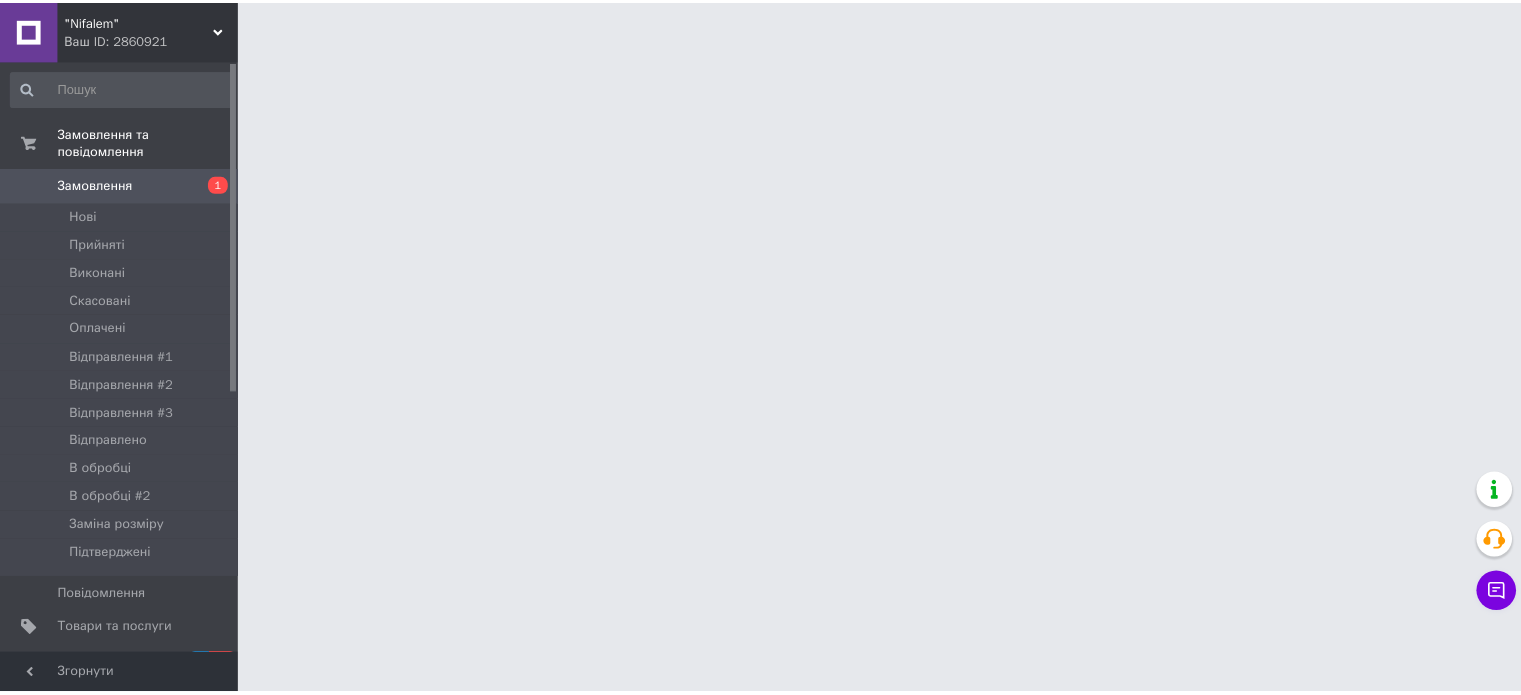 scroll, scrollTop: 0, scrollLeft: 0, axis: both 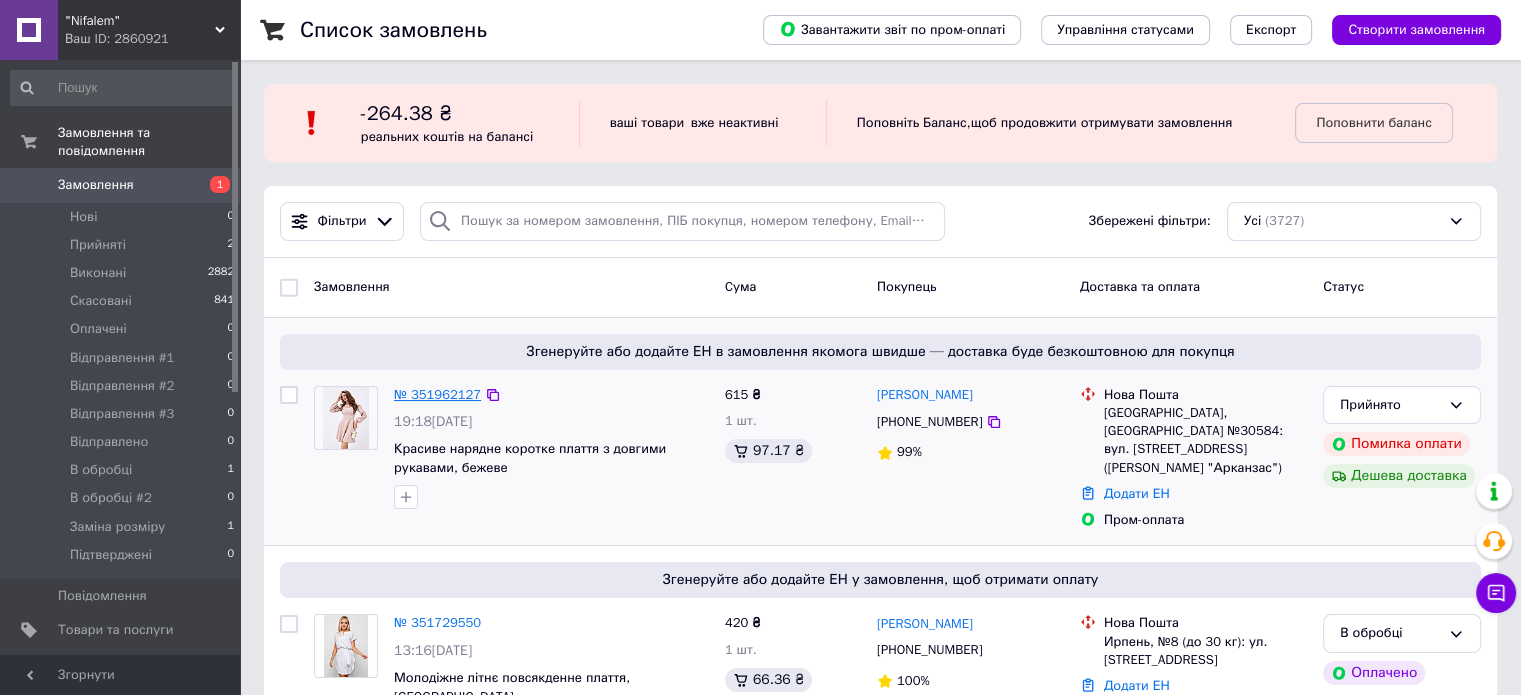 click on "№ 351962127" at bounding box center [437, 394] 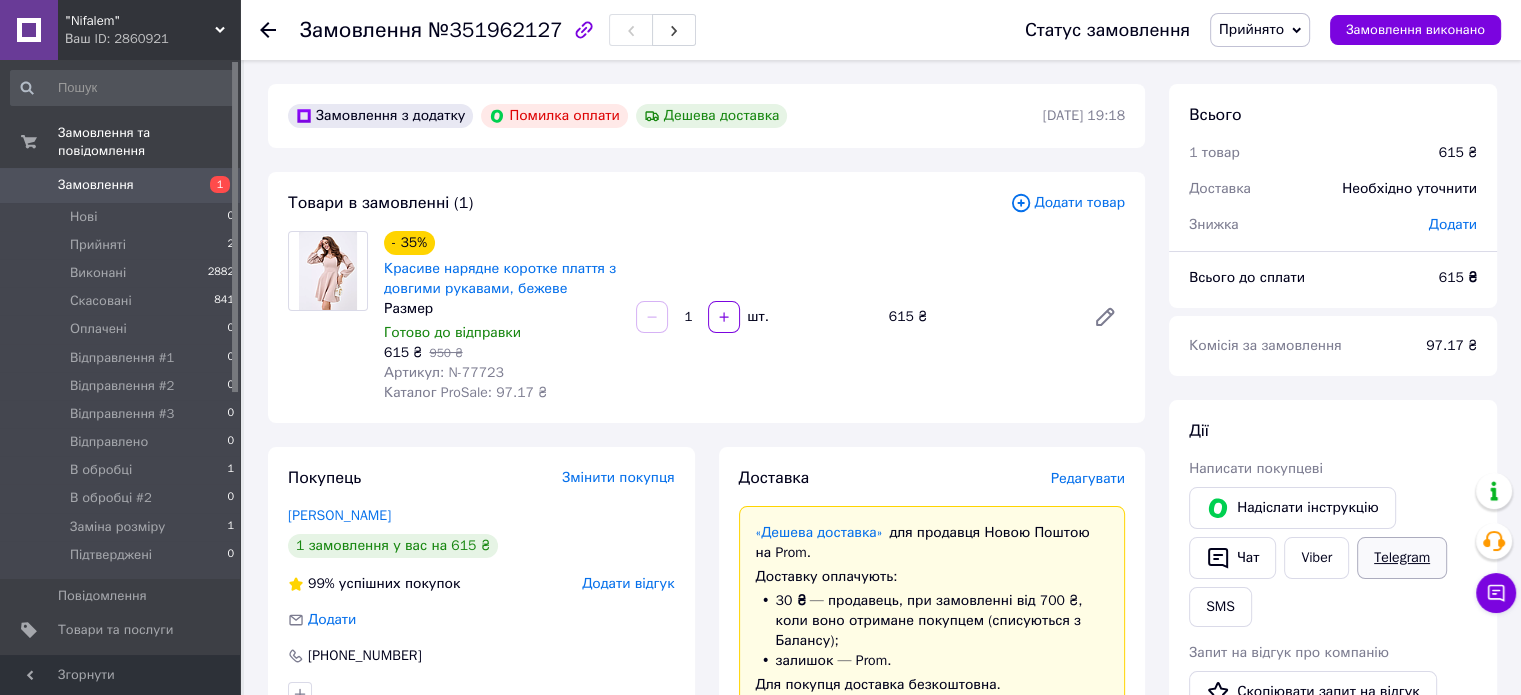 click on "Telegram" at bounding box center (1402, 558) 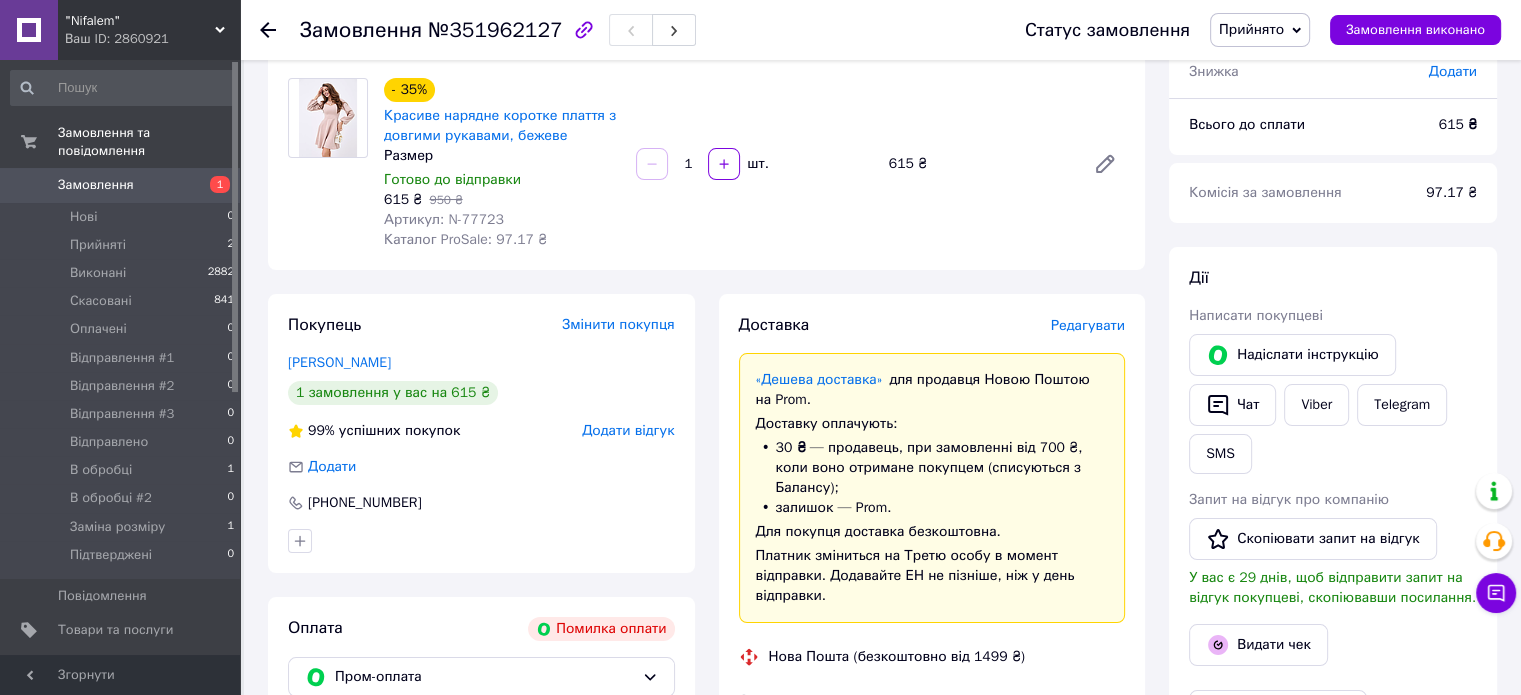 scroll, scrollTop: 300, scrollLeft: 0, axis: vertical 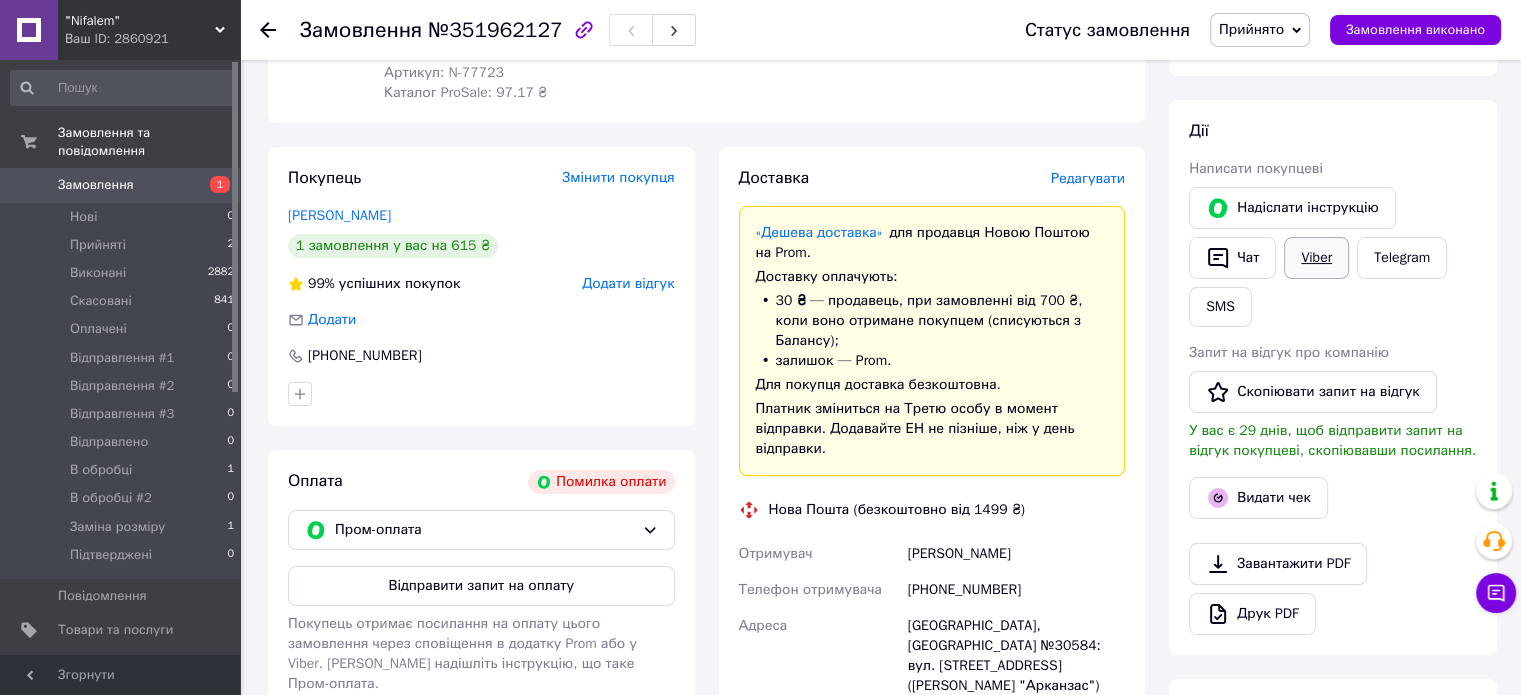 click on "Viber" at bounding box center [1316, 258] 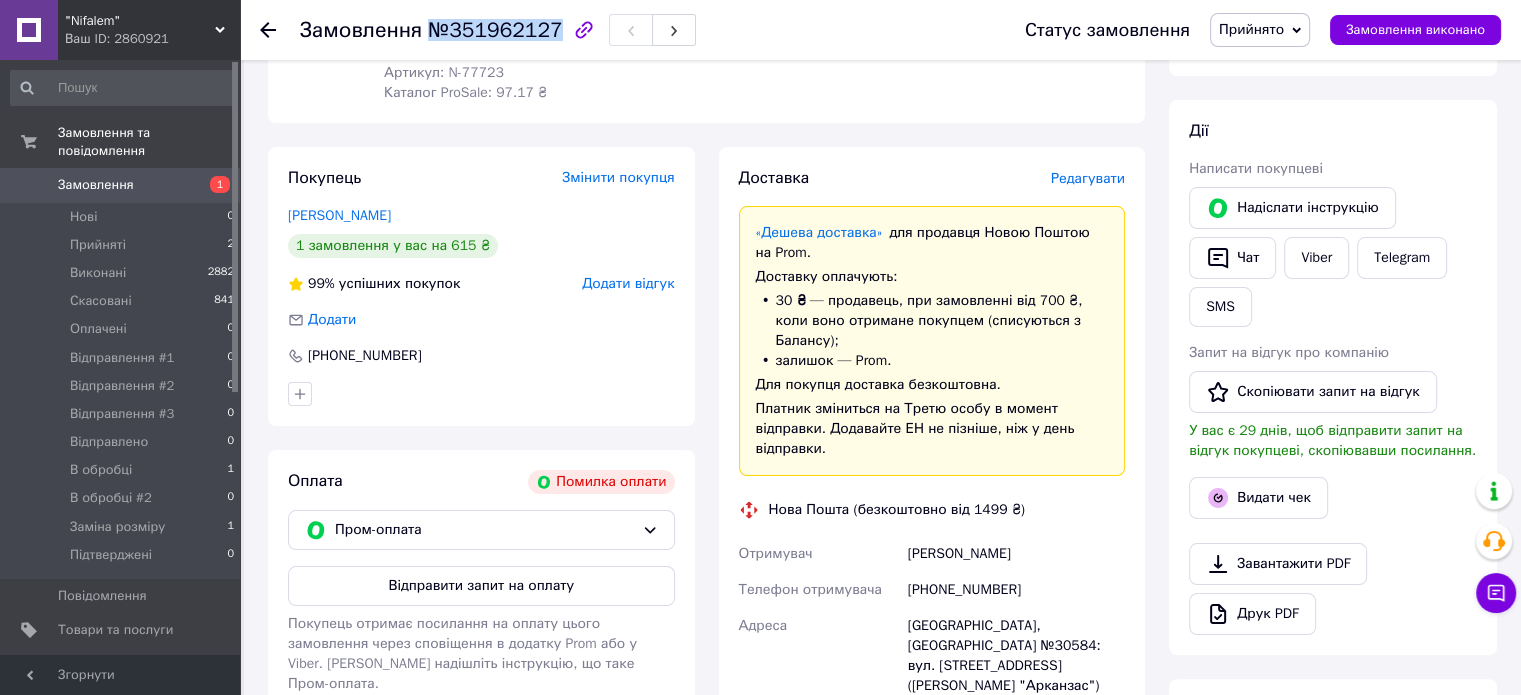 drag, startPoint x: 432, startPoint y: 28, endPoint x: 545, endPoint y: 43, distance: 113.99123 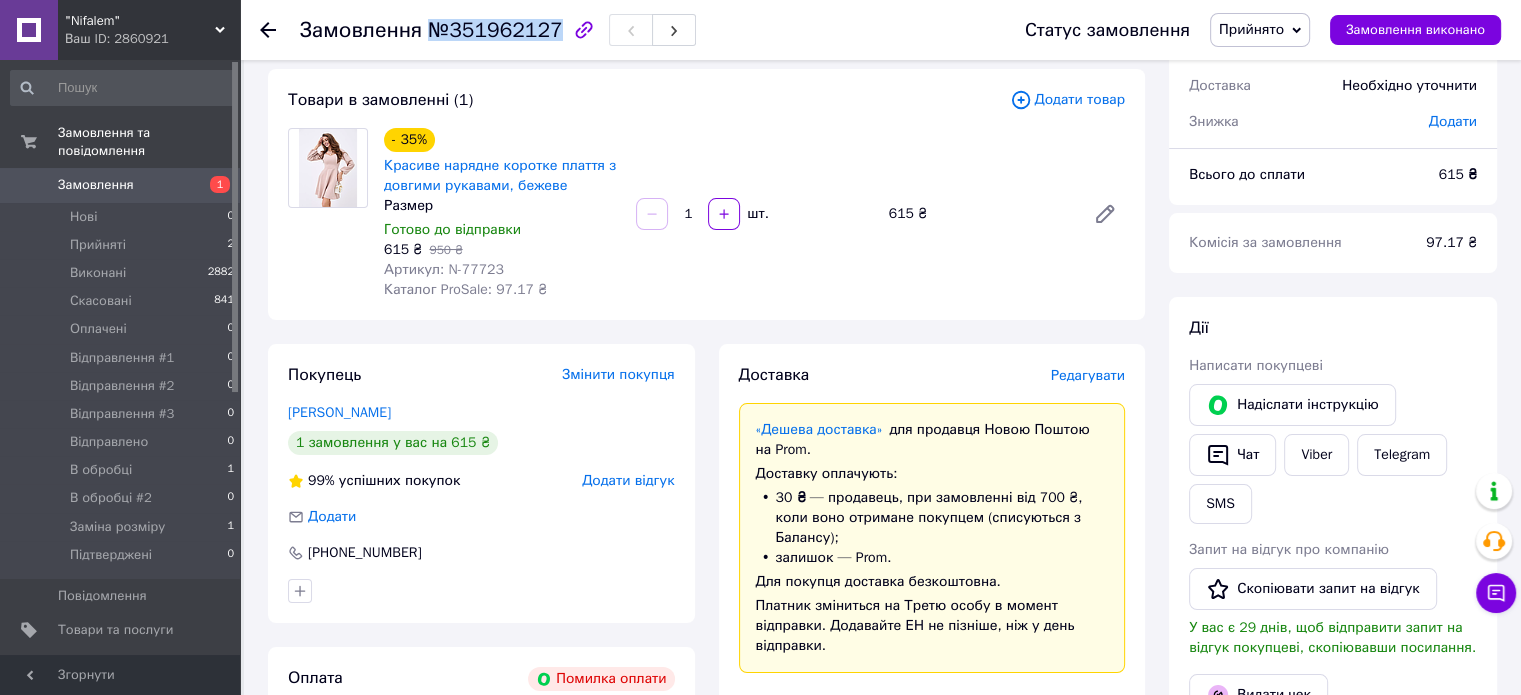 scroll, scrollTop: 100, scrollLeft: 0, axis: vertical 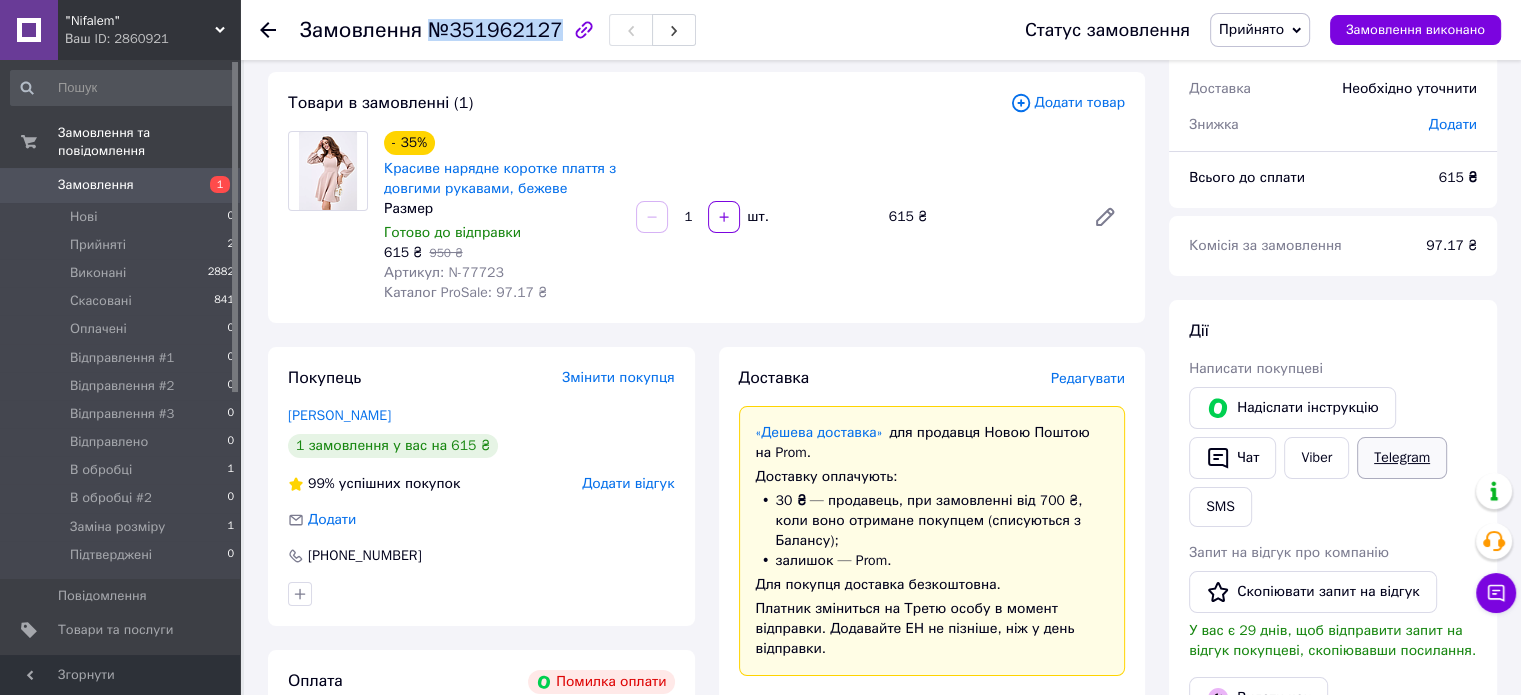 click on "Telegram" at bounding box center (1402, 458) 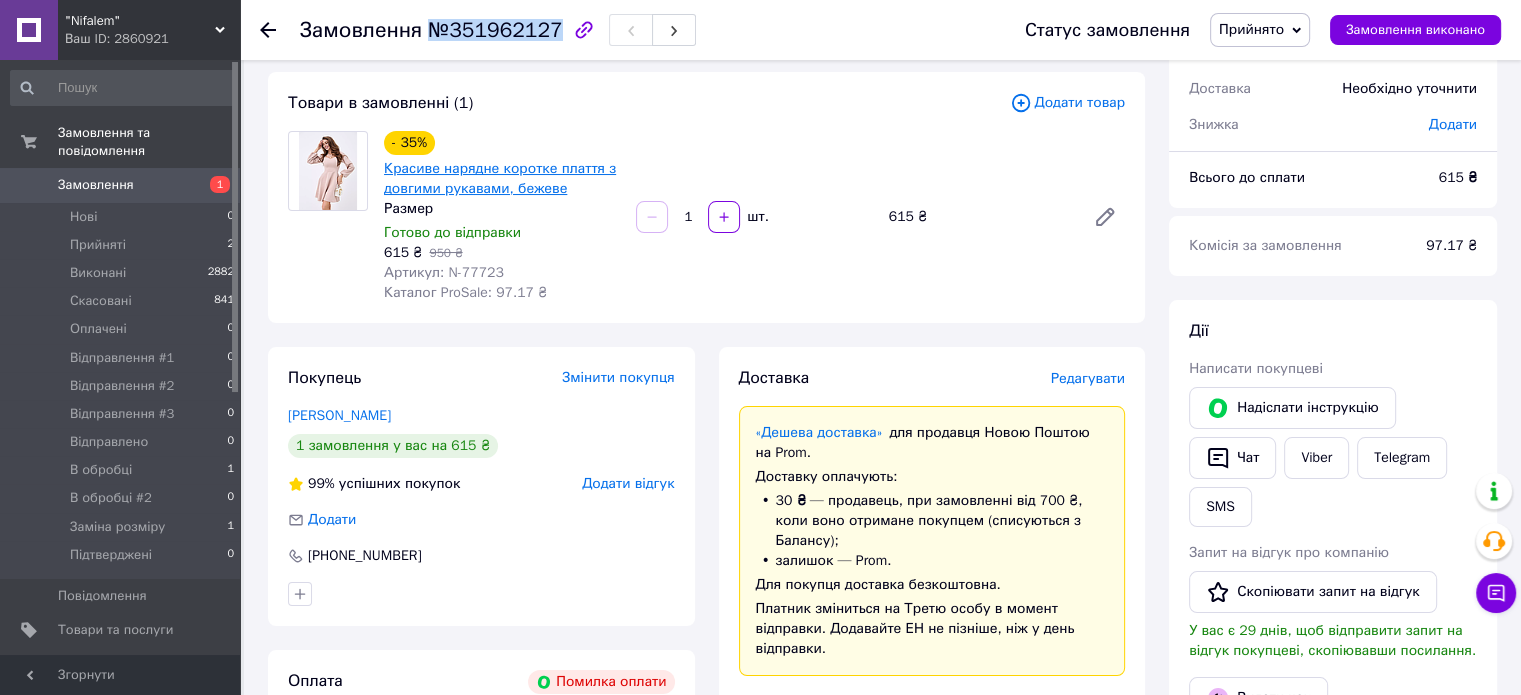 click on "Красиве нарядне коротке плаття з довгими рукавами, бежеве" at bounding box center [500, 178] 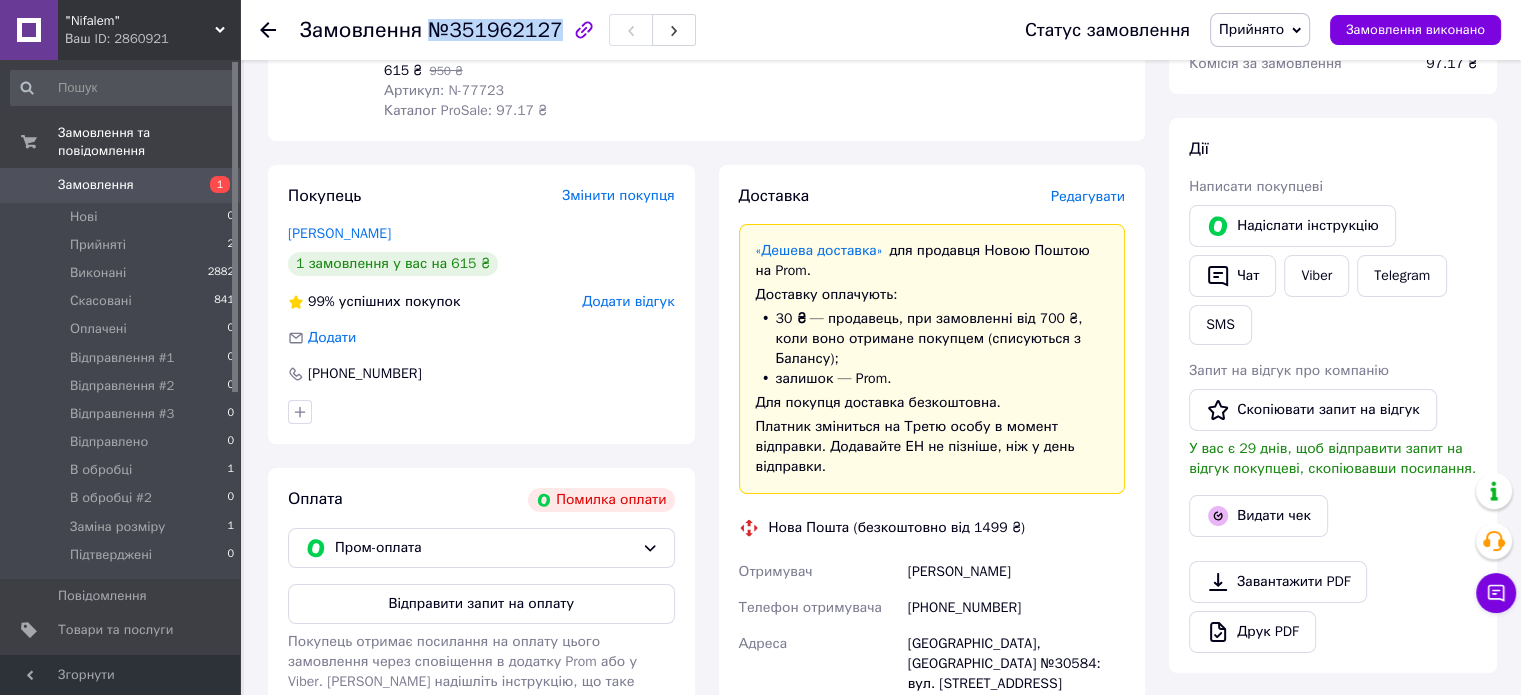 scroll, scrollTop: 500, scrollLeft: 0, axis: vertical 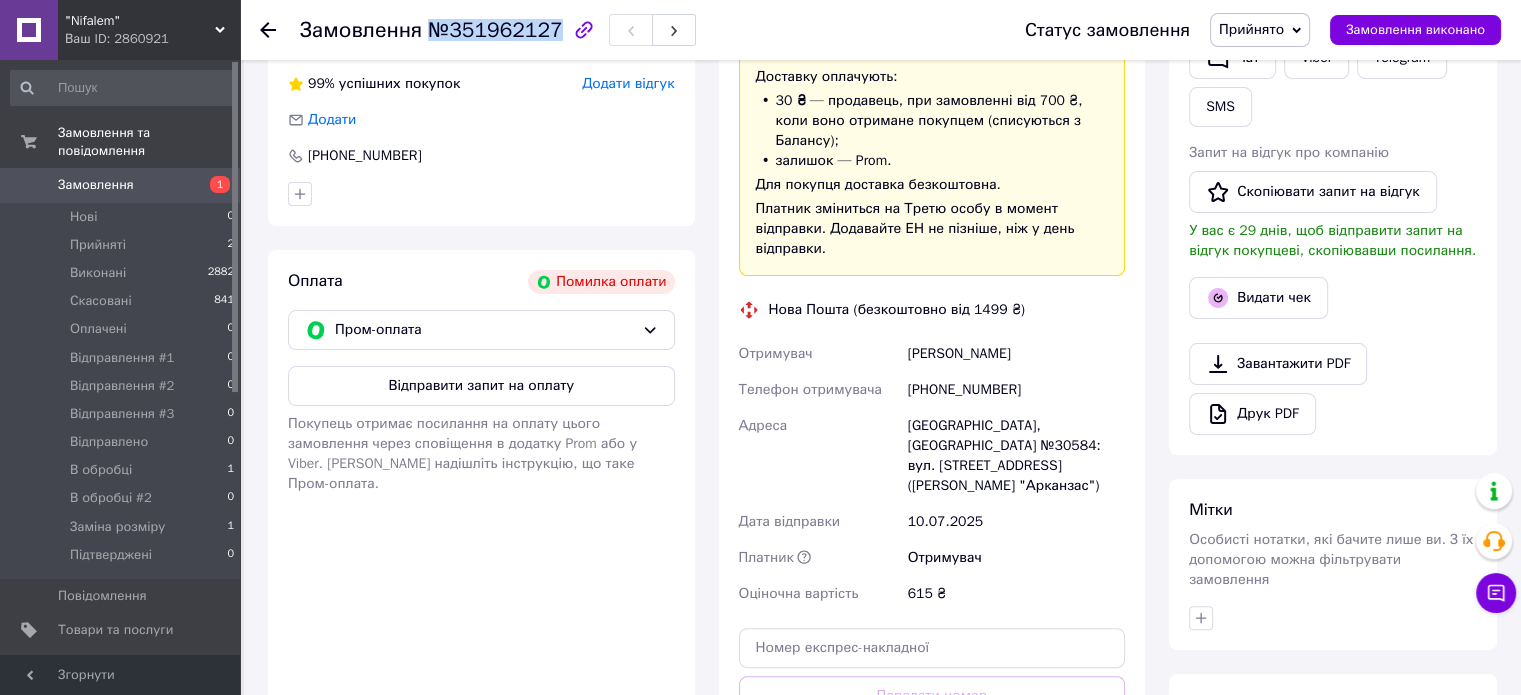 click on "Замовлення" at bounding box center [121, 185] 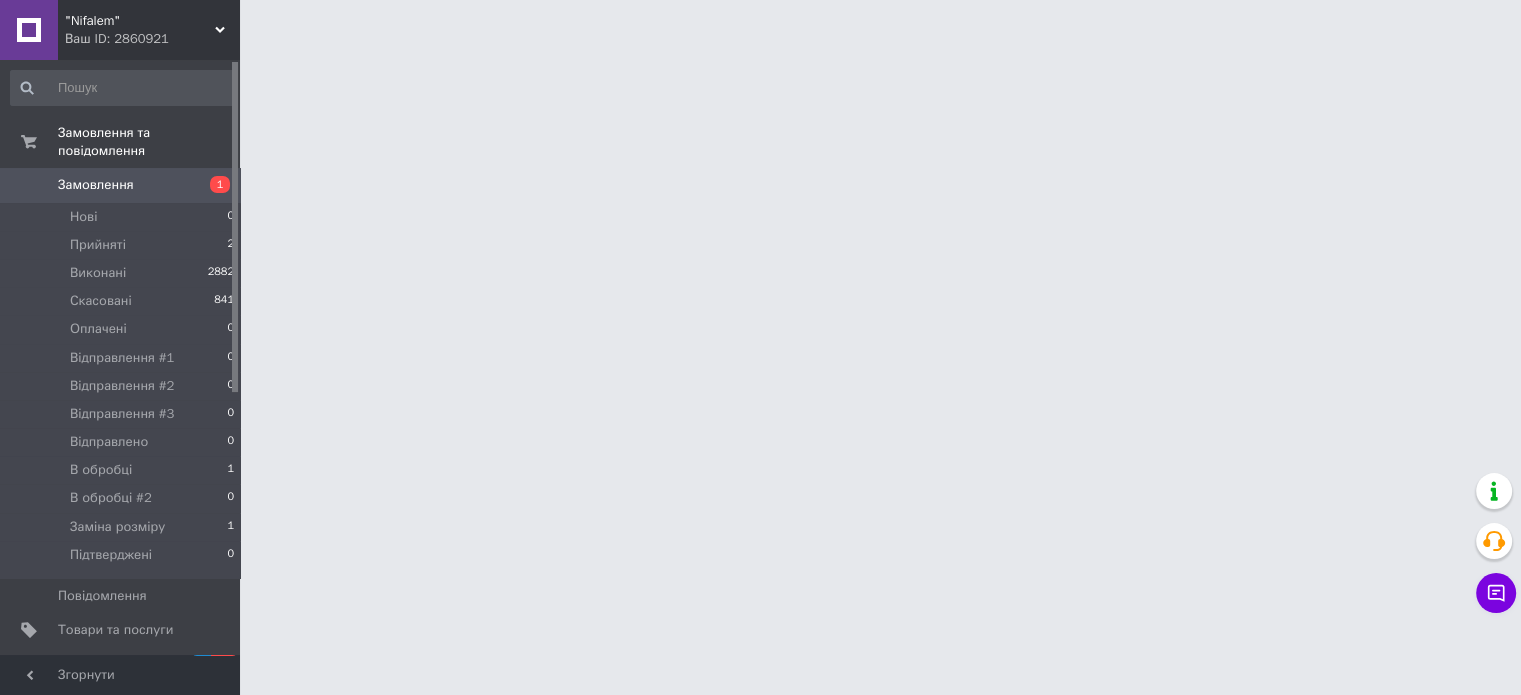 scroll, scrollTop: 0, scrollLeft: 0, axis: both 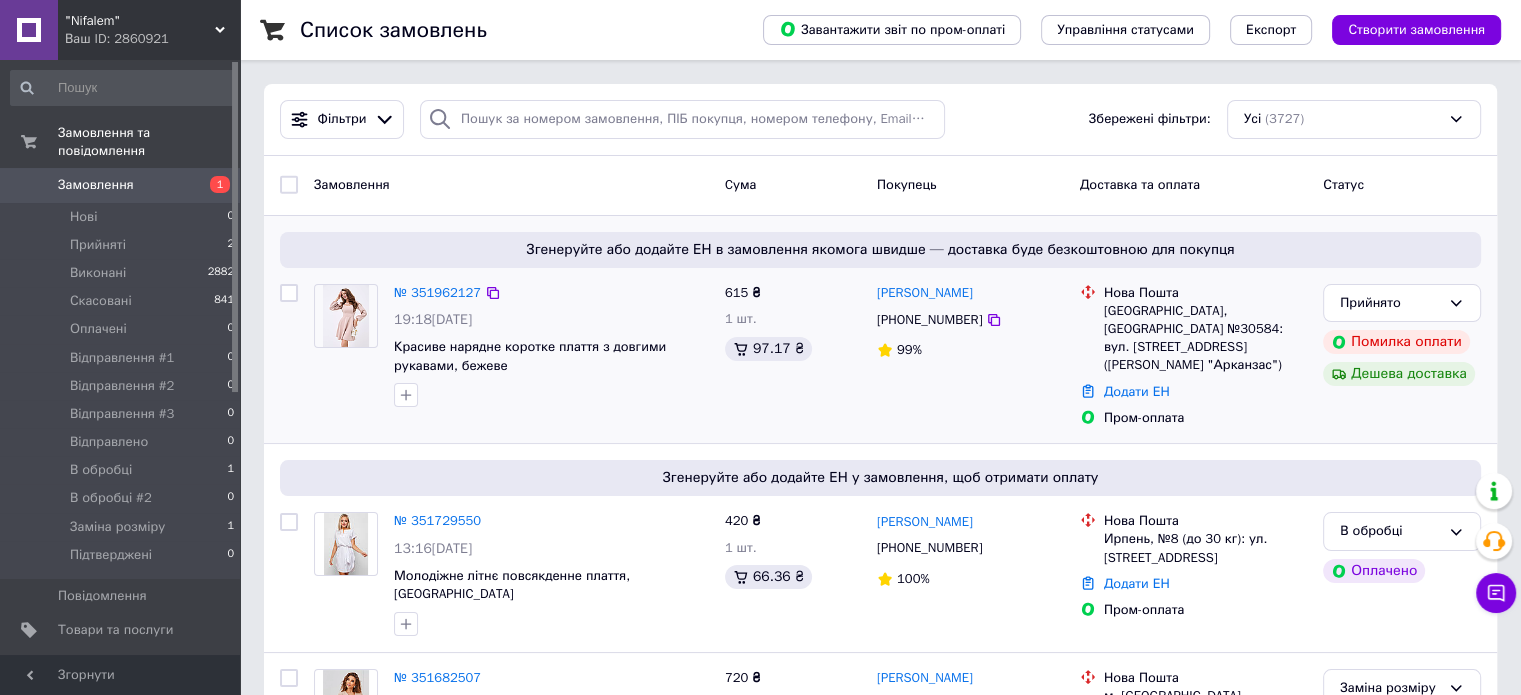 click on "№ 351962127" at bounding box center (437, 293) 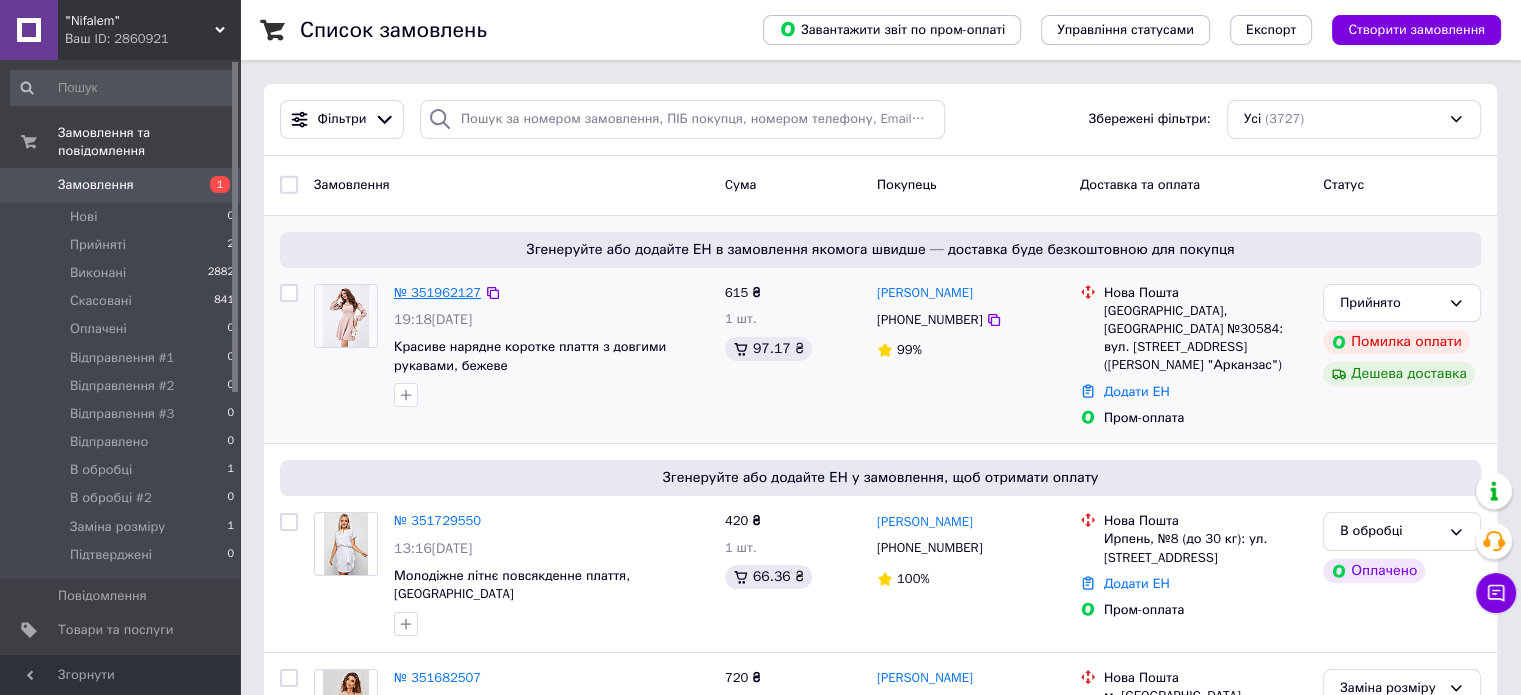 click on "№ 351962127" at bounding box center (437, 292) 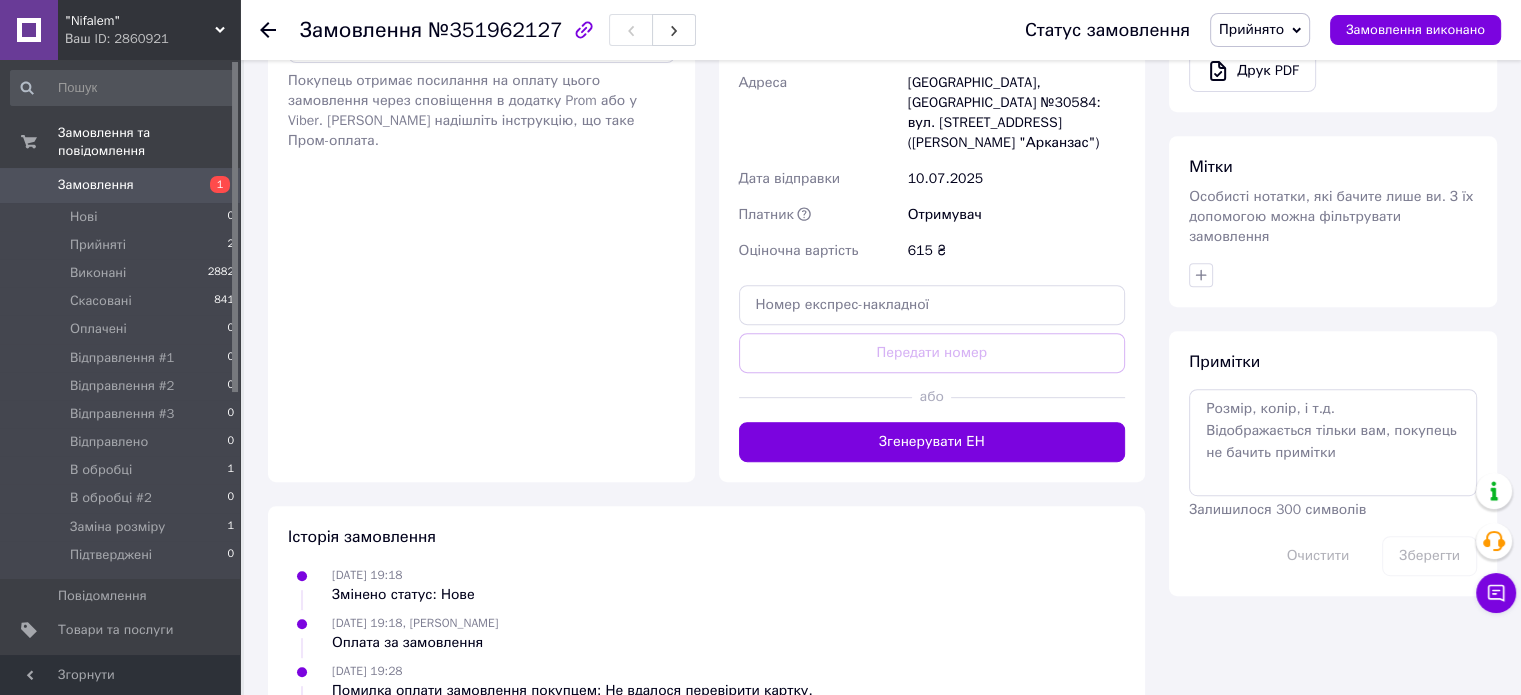 scroll, scrollTop: 900, scrollLeft: 0, axis: vertical 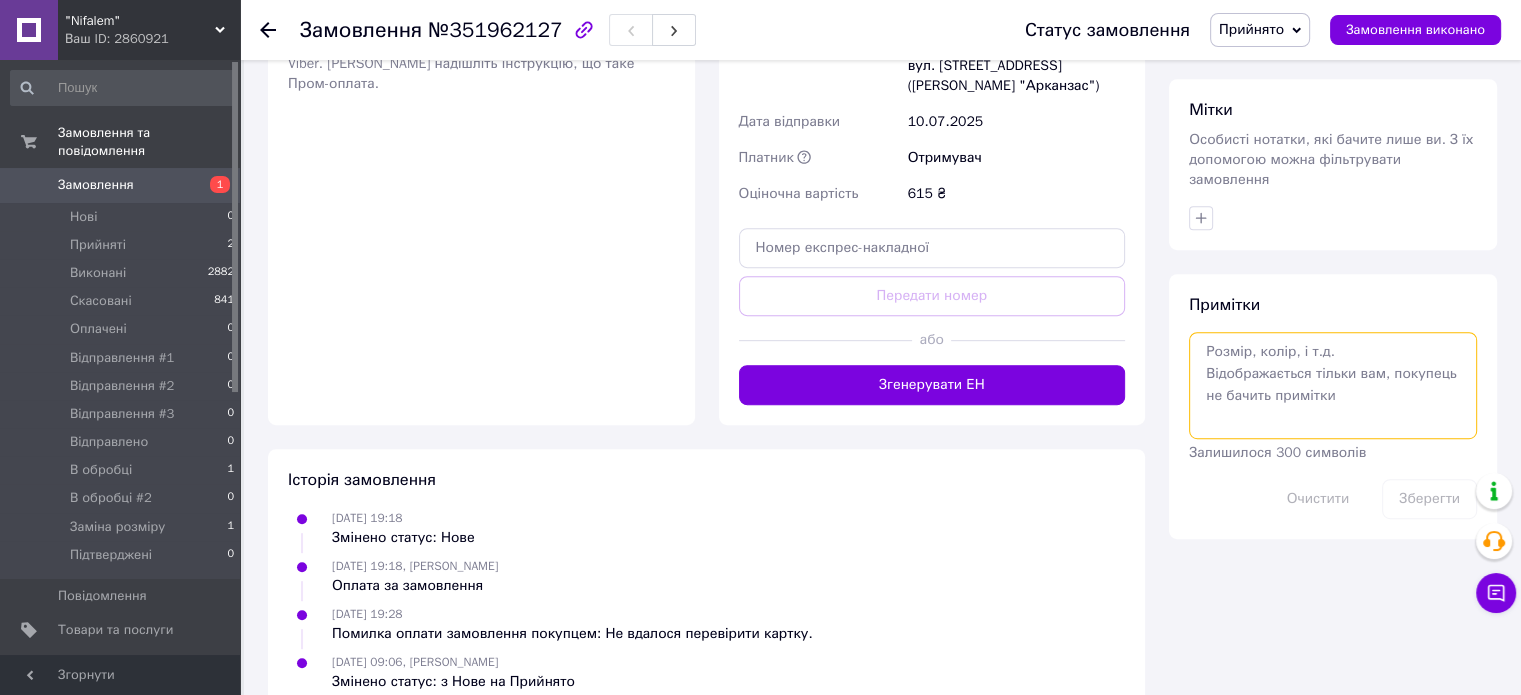 click at bounding box center [1333, 385] 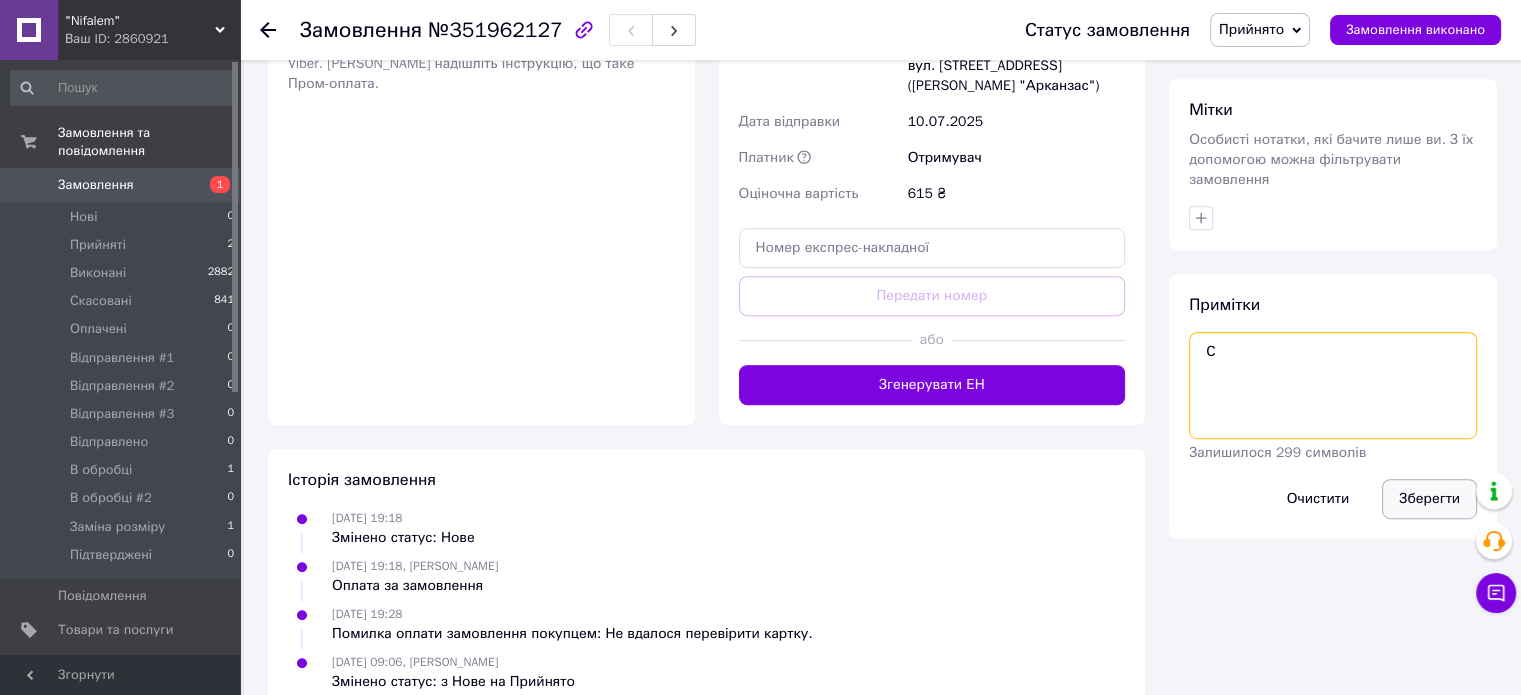 type on "С" 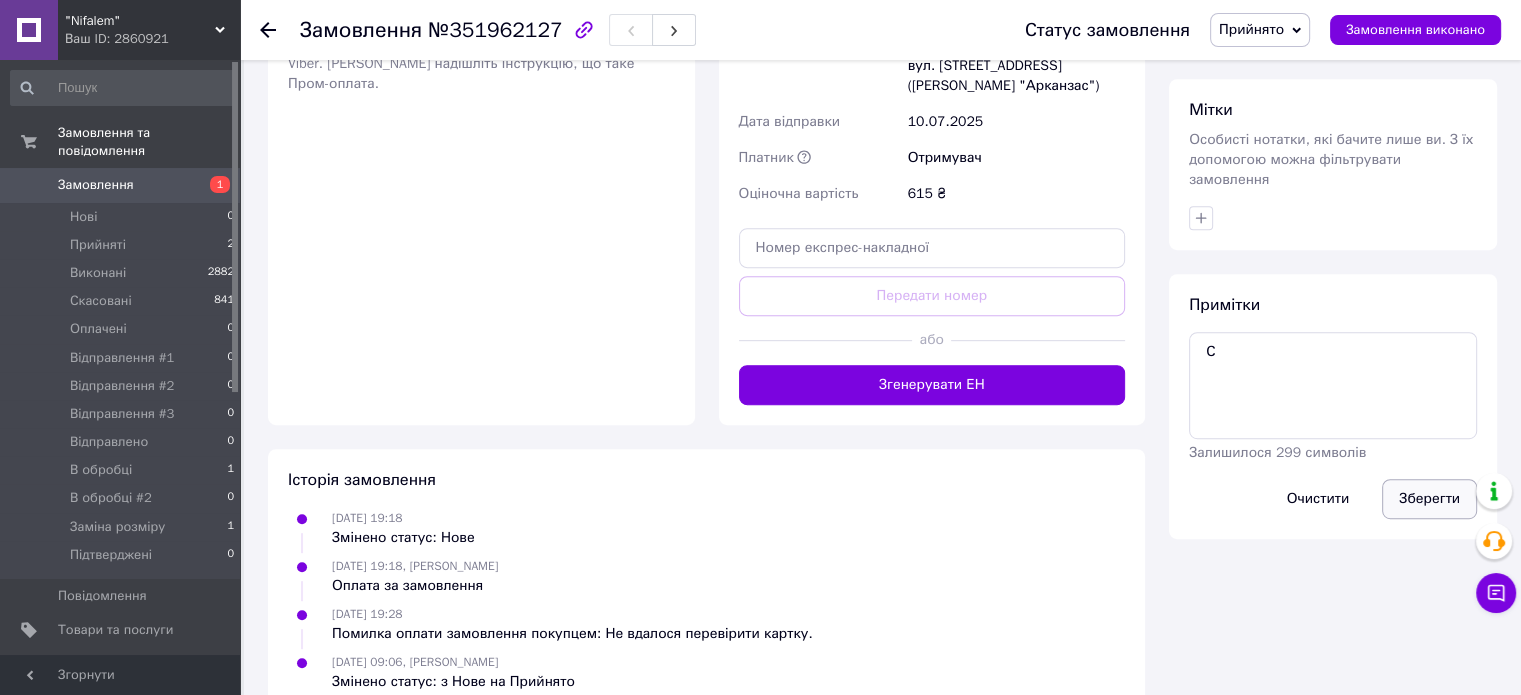 click on "Зберегти" at bounding box center (1429, 499) 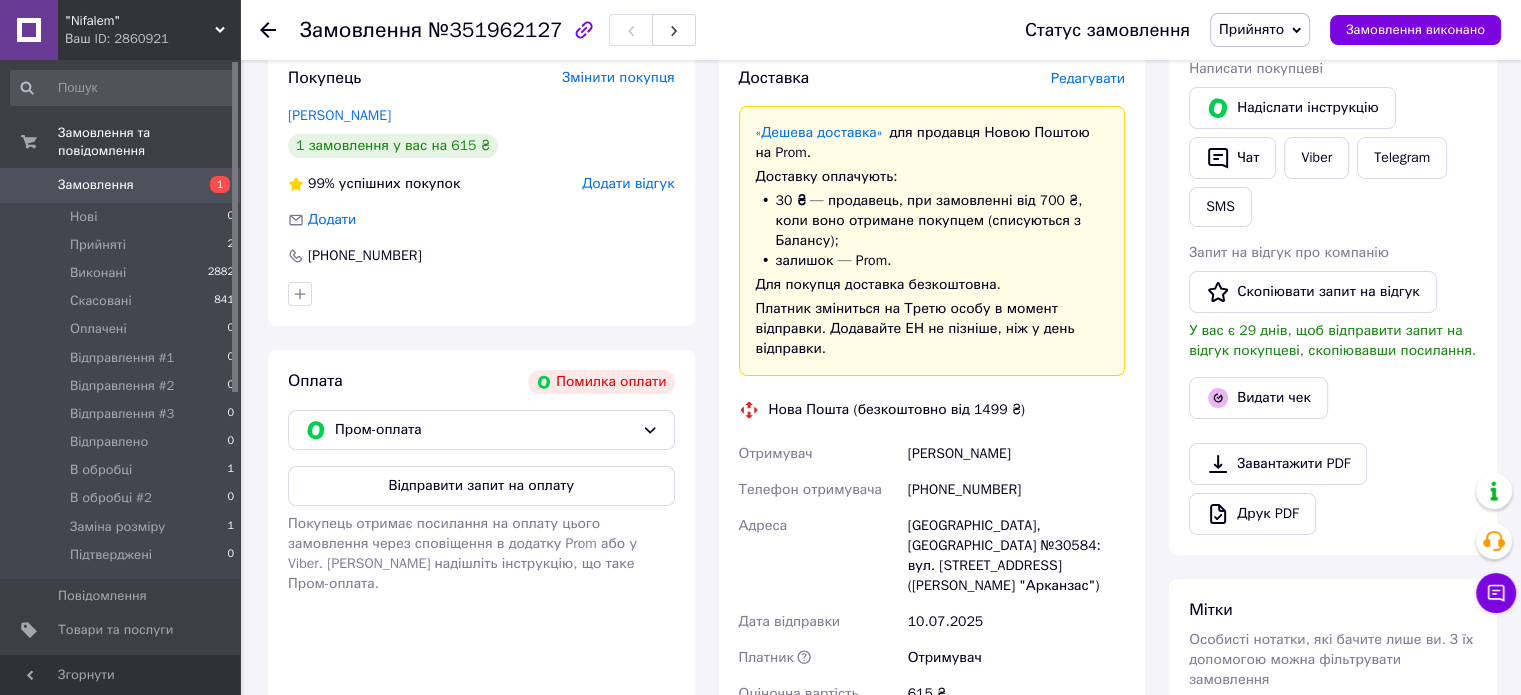 scroll, scrollTop: 0, scrollLeft: 0, axis: both 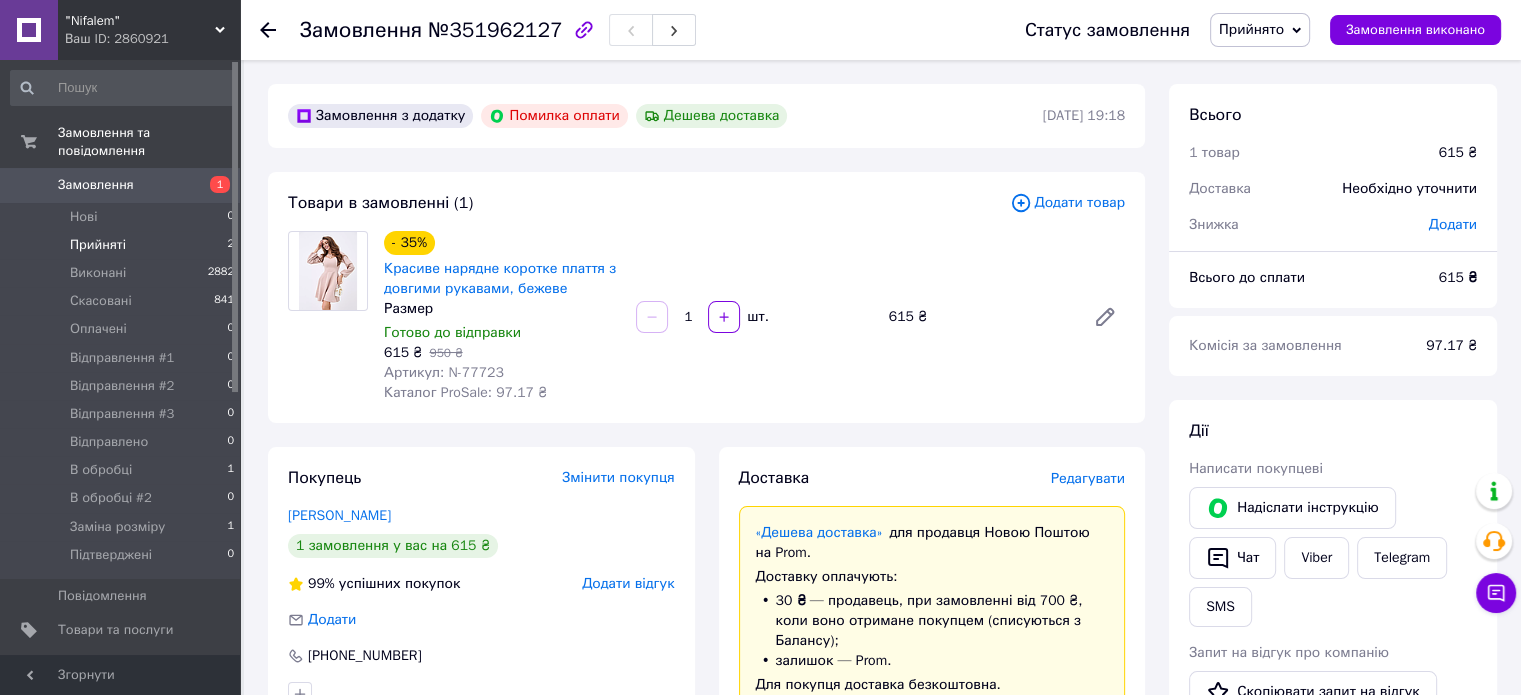 click on "Прийняті 2" at bounding box center (123, 245) 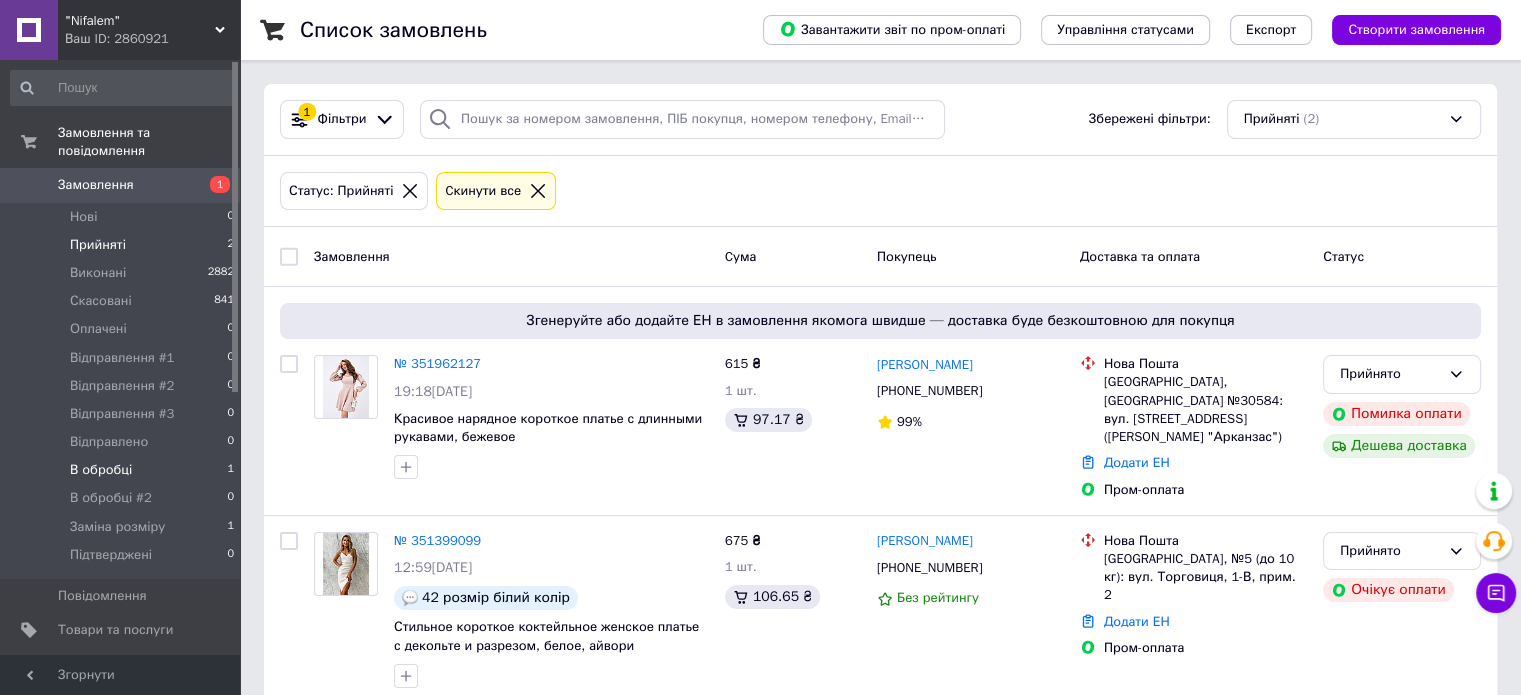 click on "В обробці 1" at bounding box center (123, 470) 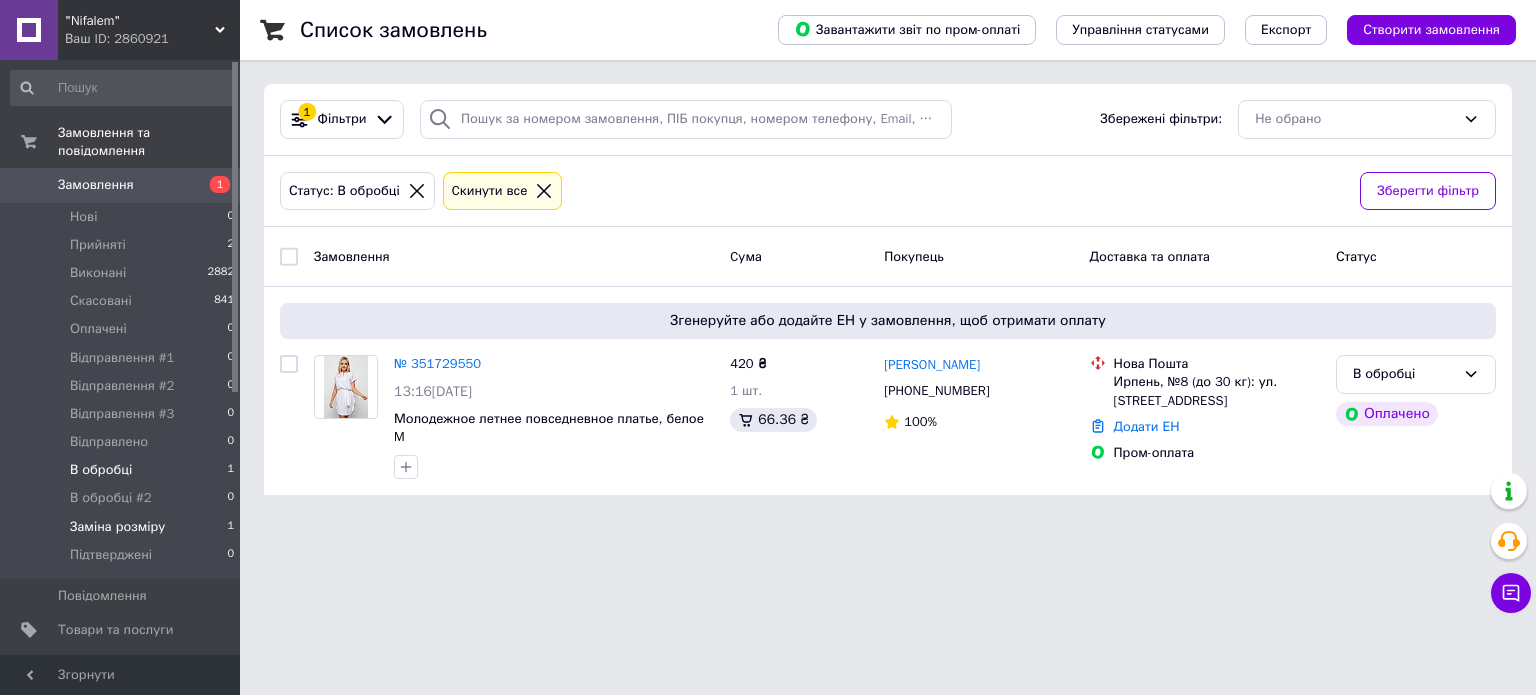 click on "Заміна розміру 1" at bounding box center (123, 527) 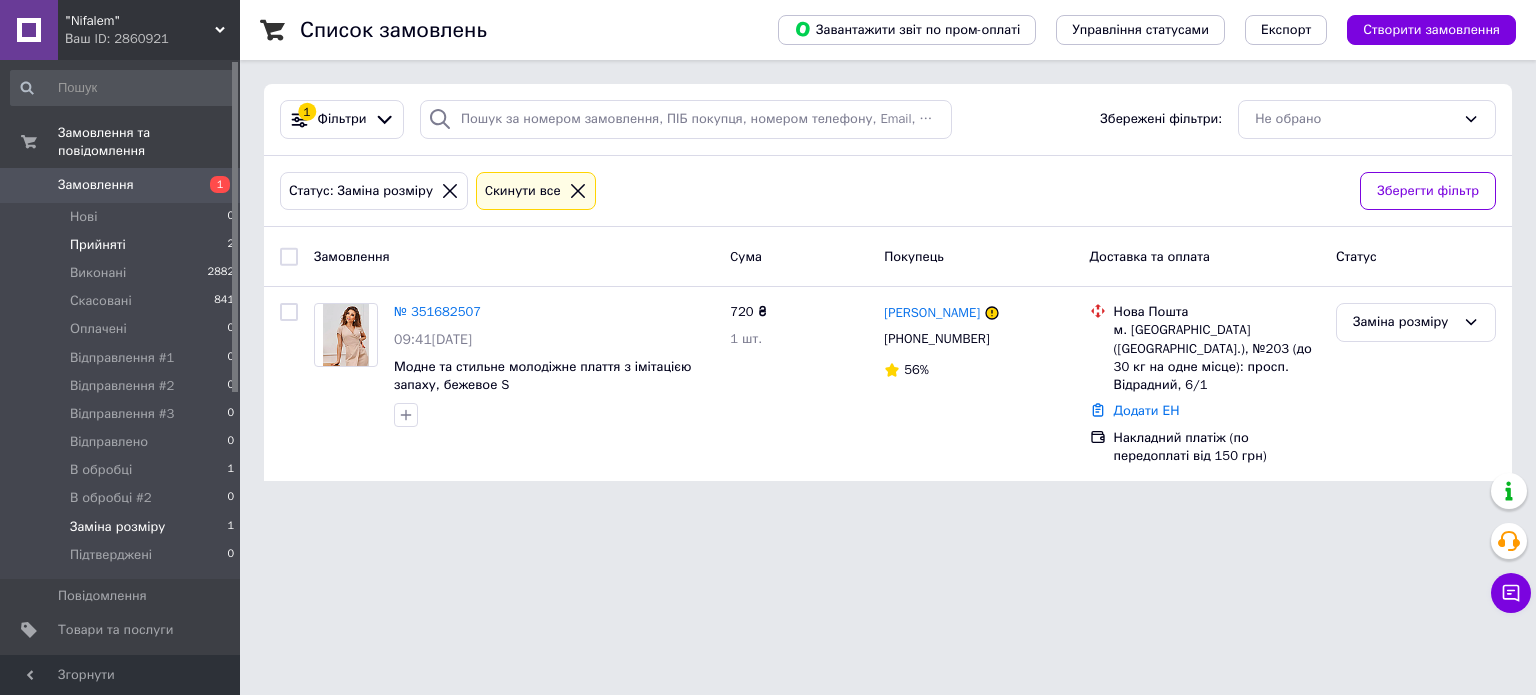 click on "Прийняті 2" at bounding box center (123, 245) 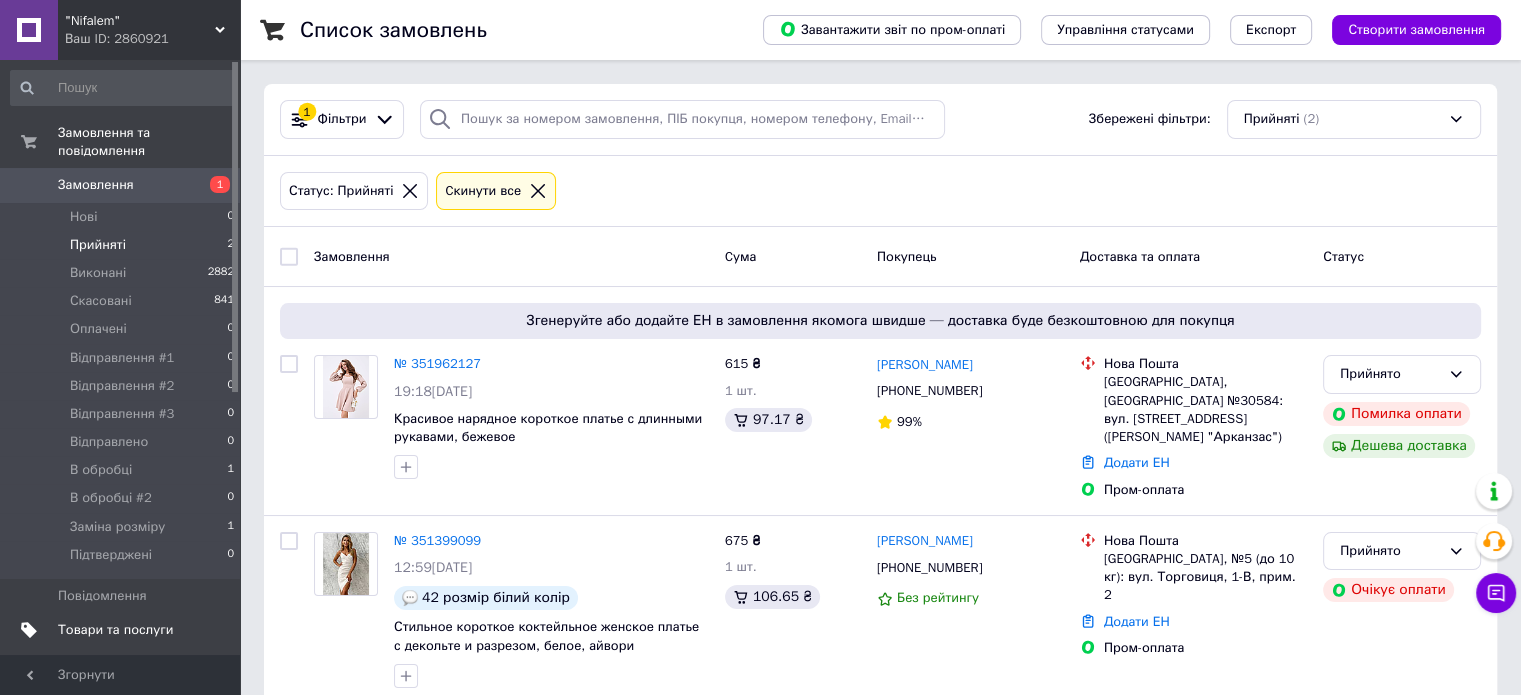 click on "Товари та послуги" at bounding box center [115, 630] 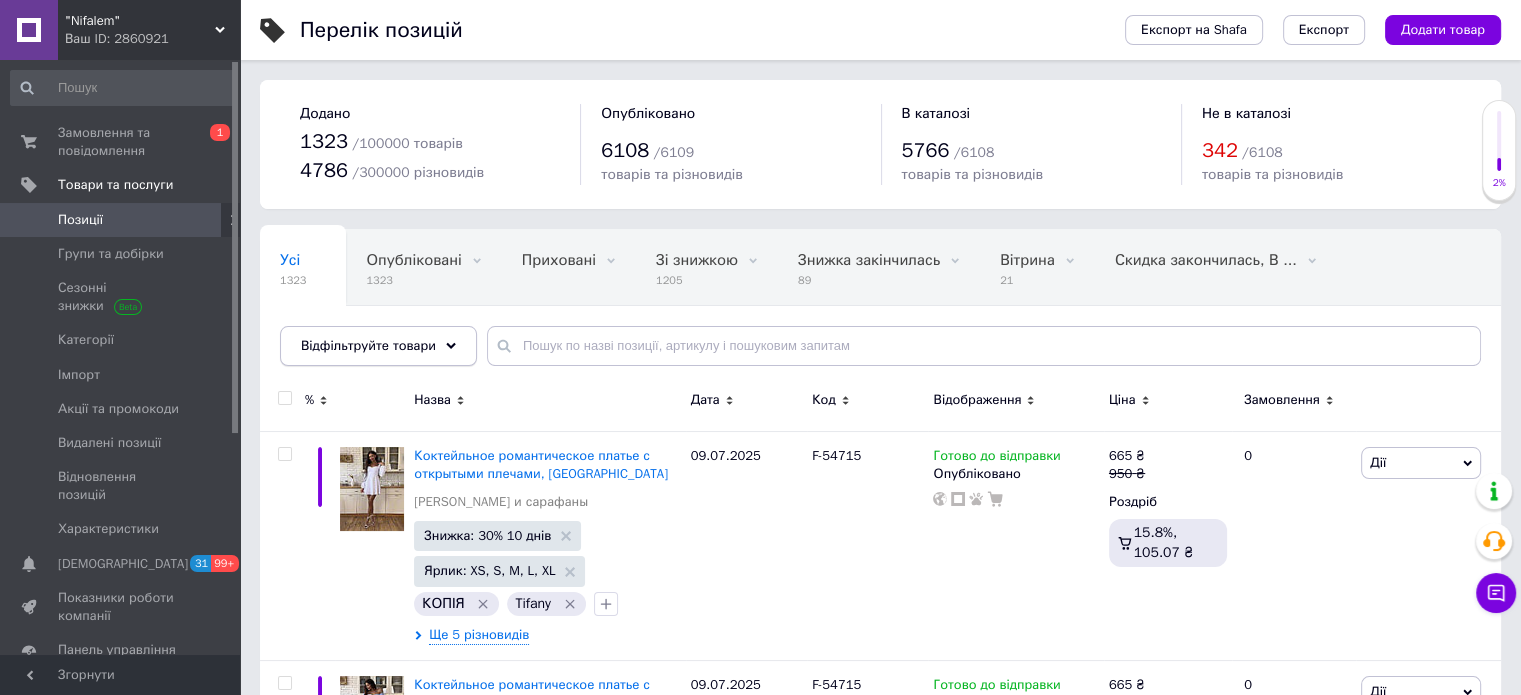 click on "Відфільтруйте товари" at bounding box center (368, 345) 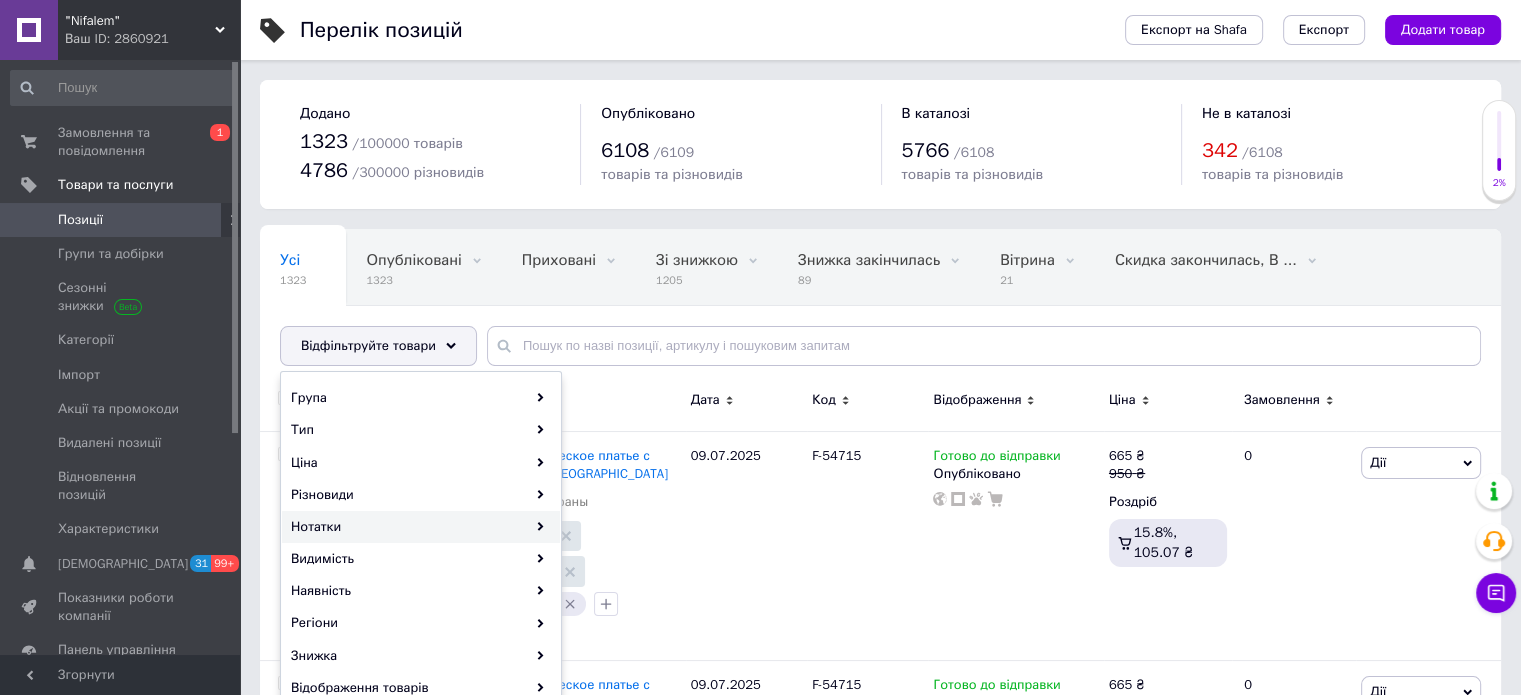 click on "Нотатки" at bounding box center [421, 527] 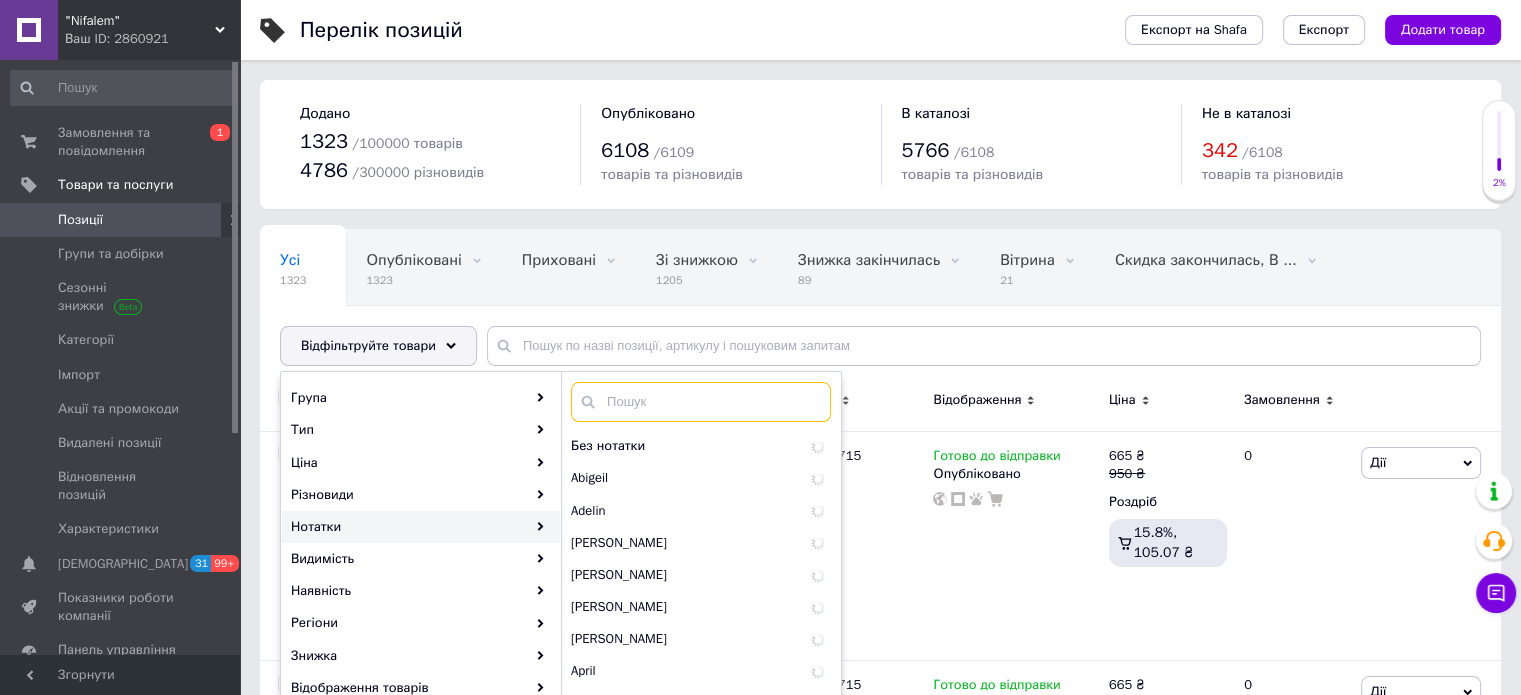 click at bounding box center [701, 402] 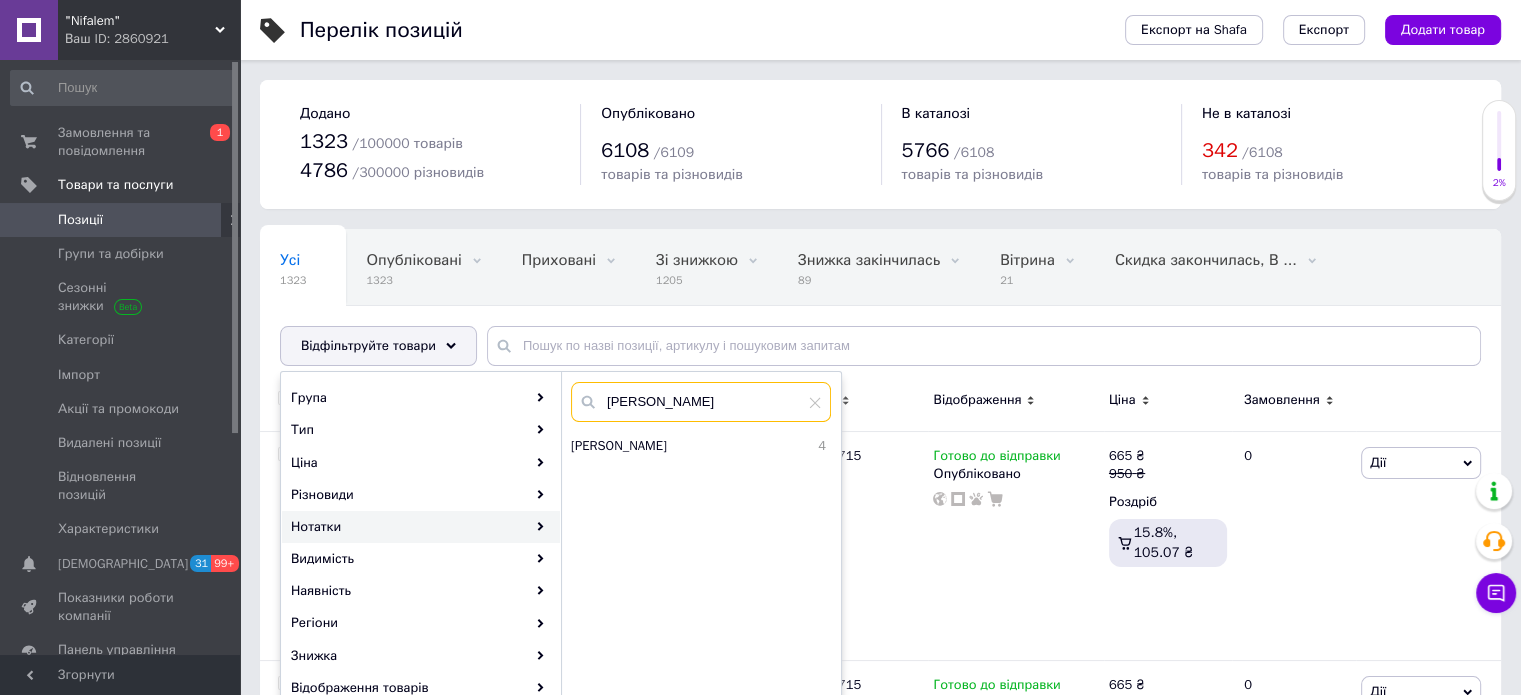 type on "[PERSON_NAME]" 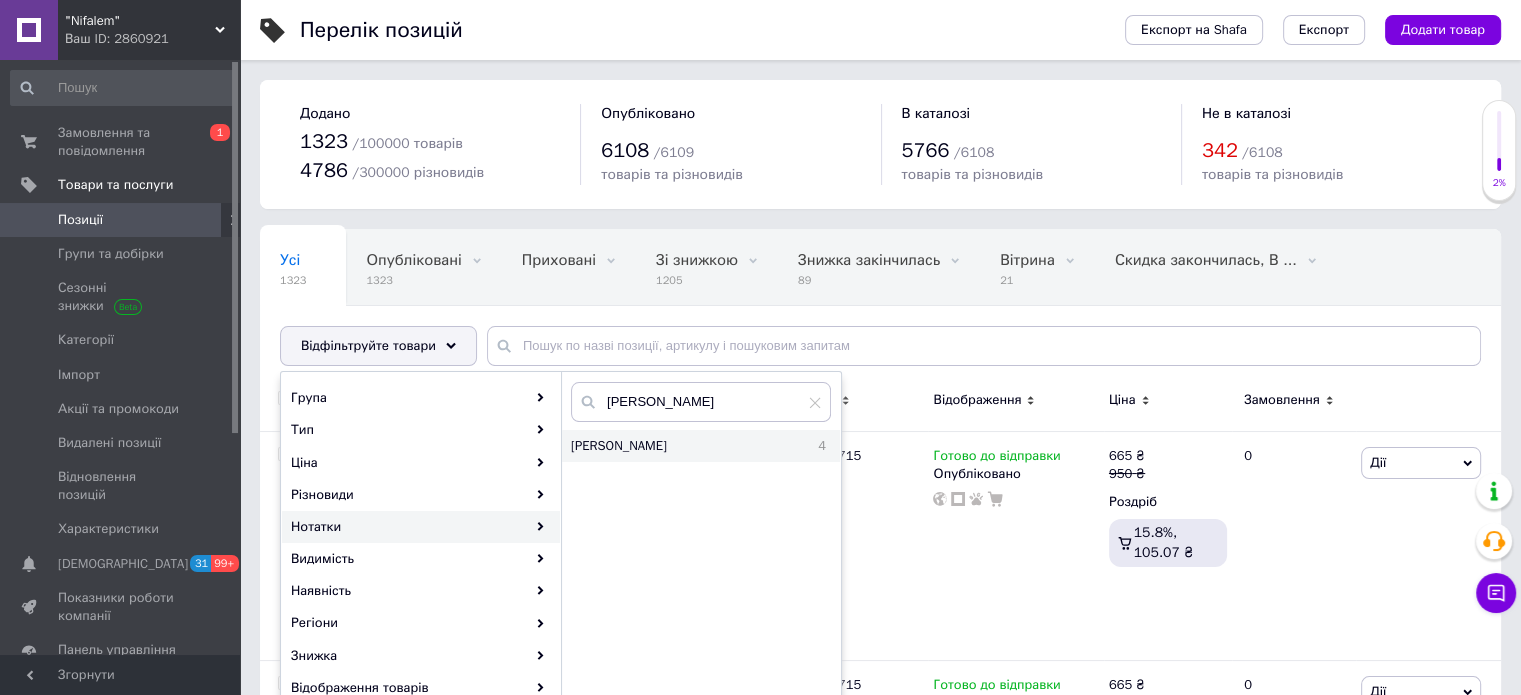click on "4" at bounding box center [806, 446] 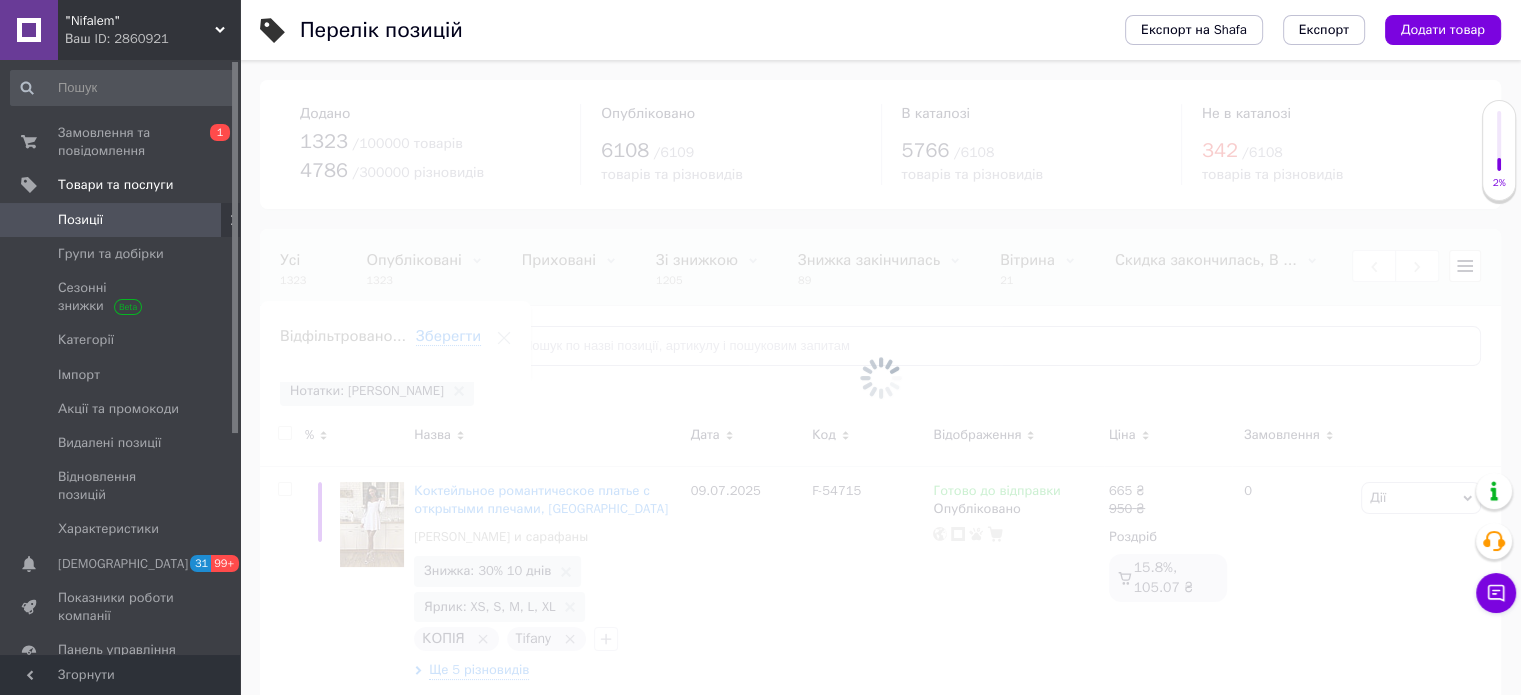 scroll, scrollTop: 0, scrollLeft: 415, axis: horizontal 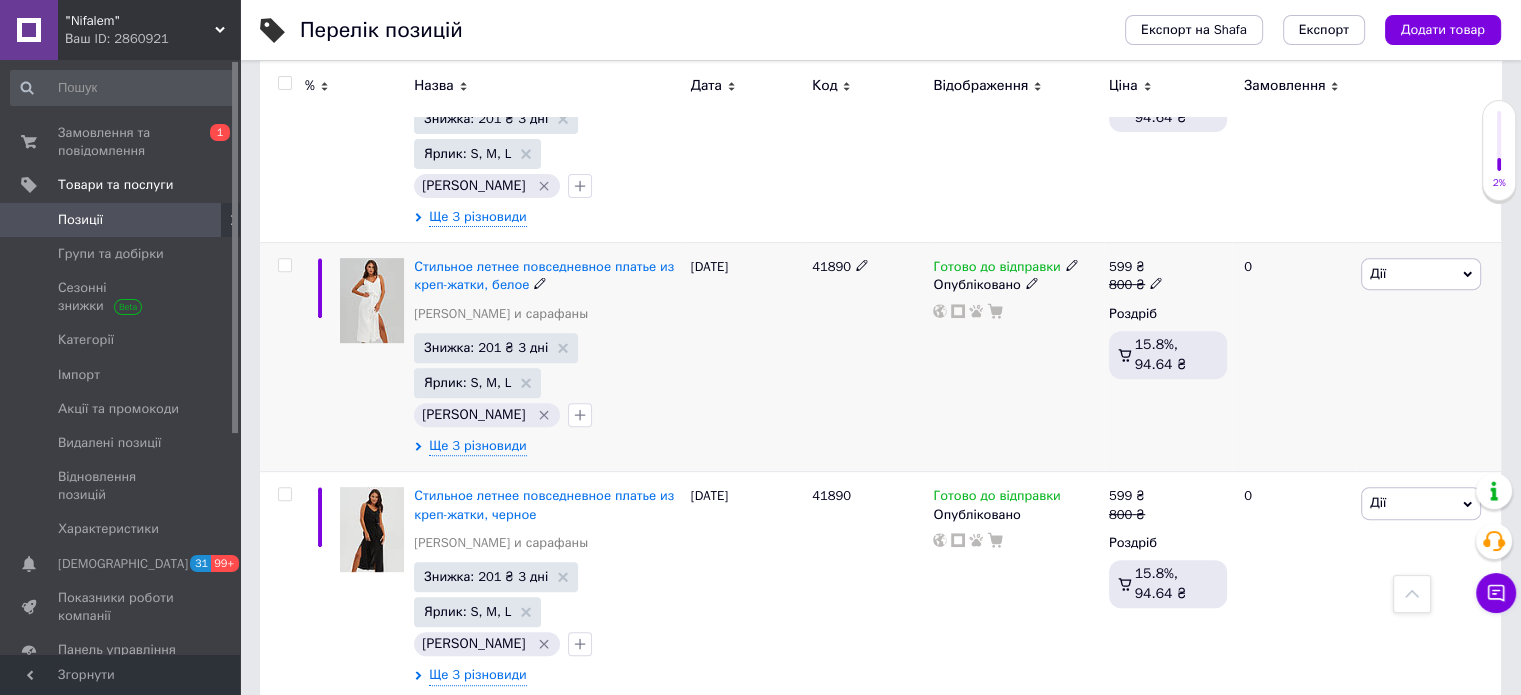 click at bounding box center [284, 265] 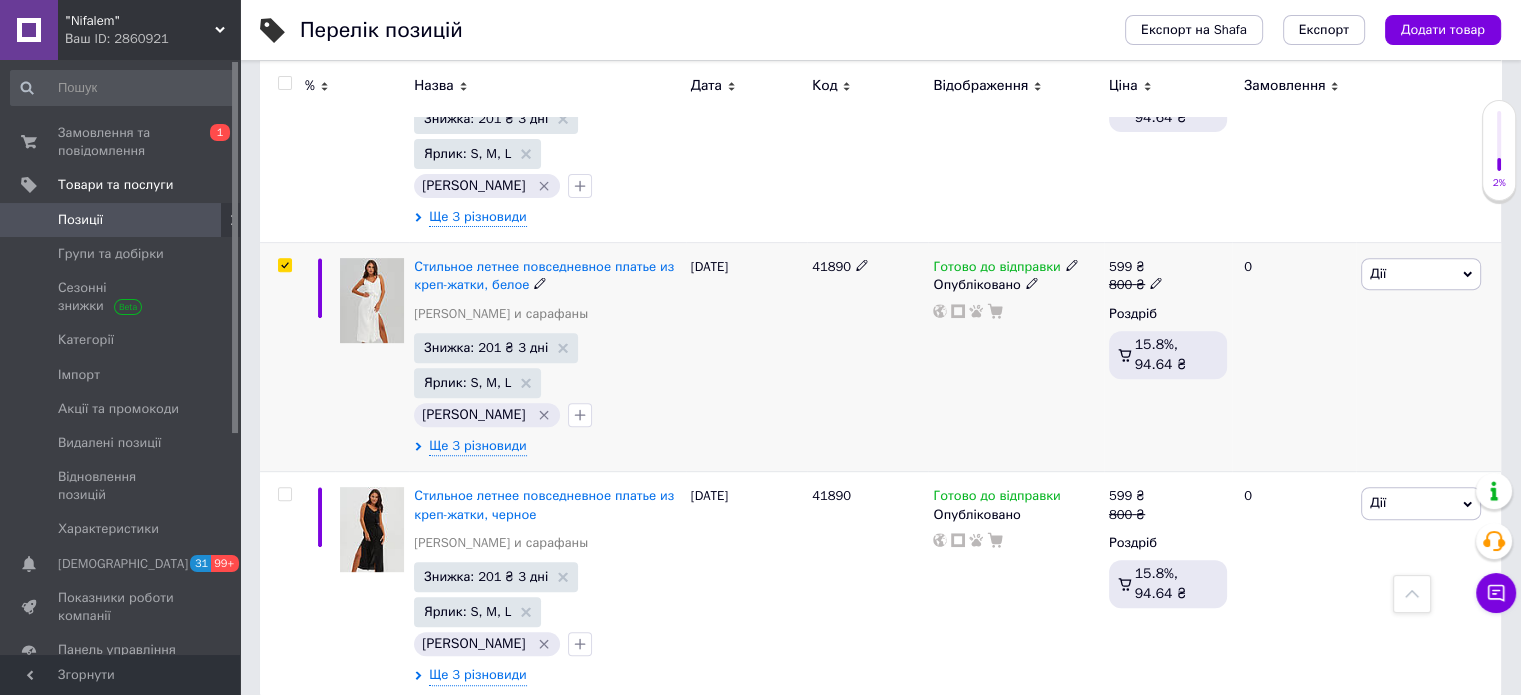 checkbox on "true" 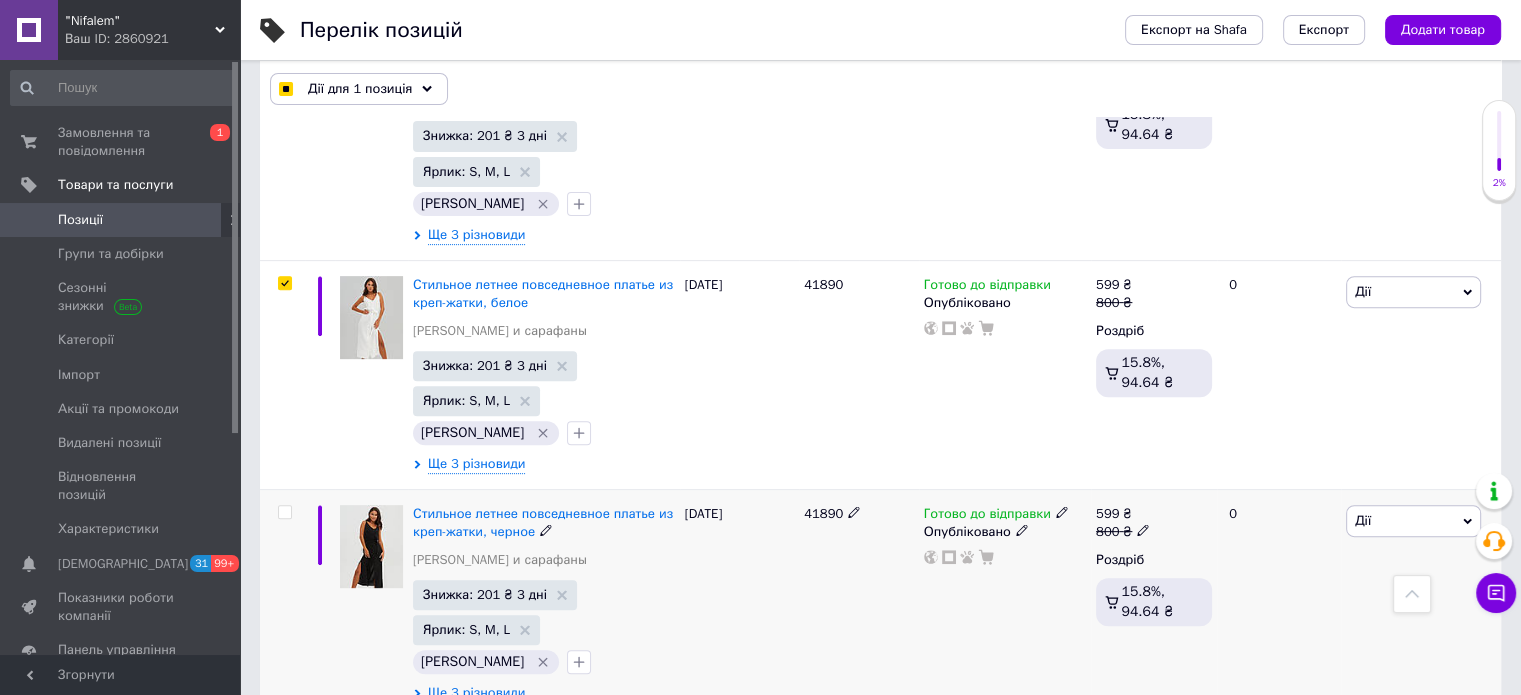 click at bounding box center [285, 512] 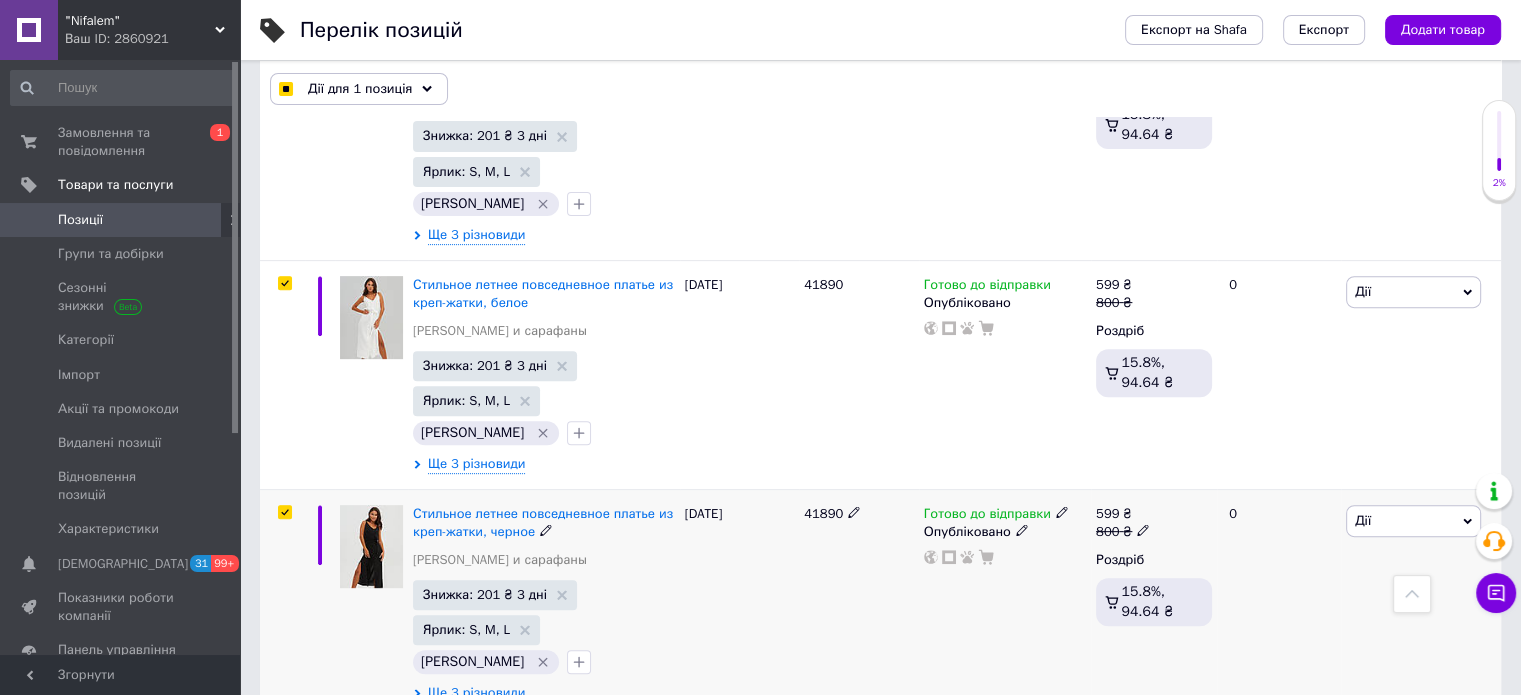 checkbox on "true" 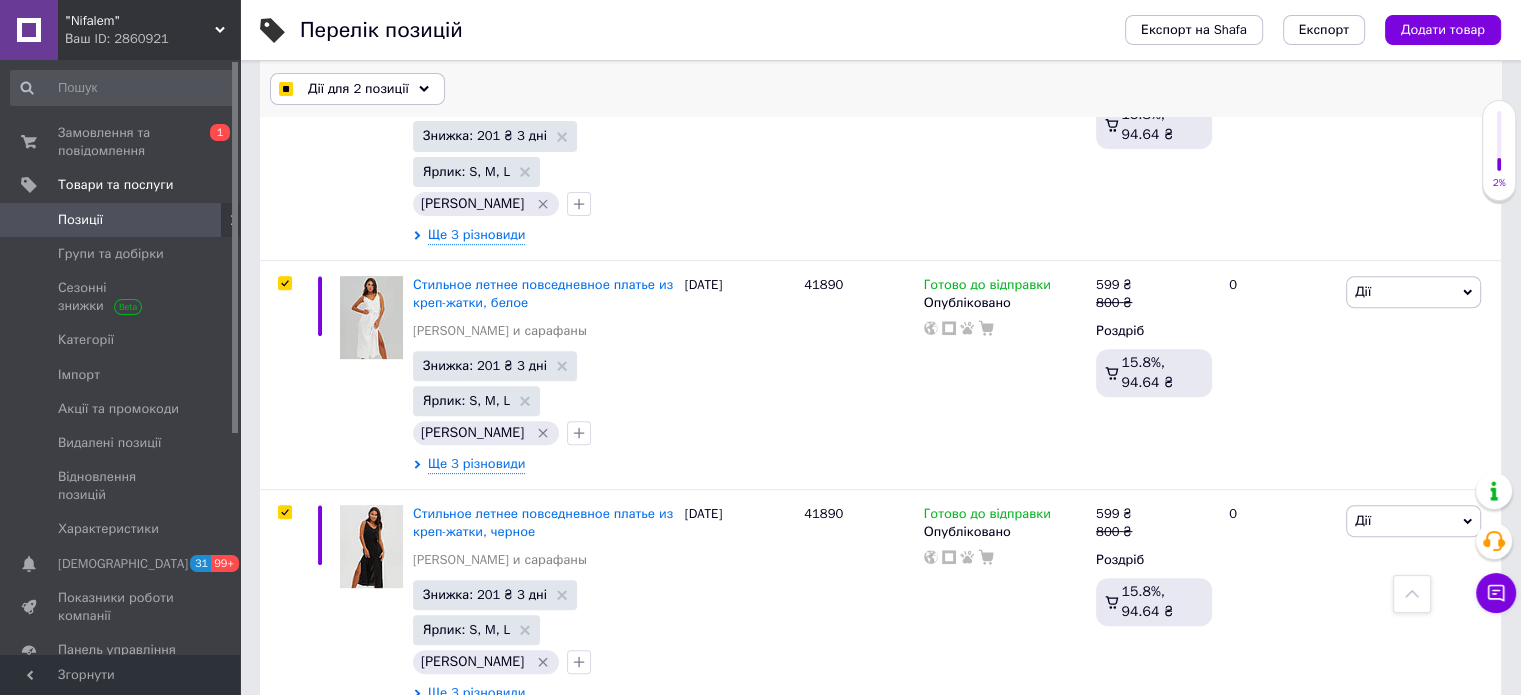 drag, startPoint x: 358, startPoint y: 85, endPoint x: 368, endPoint y: 151, distance: 66.75328 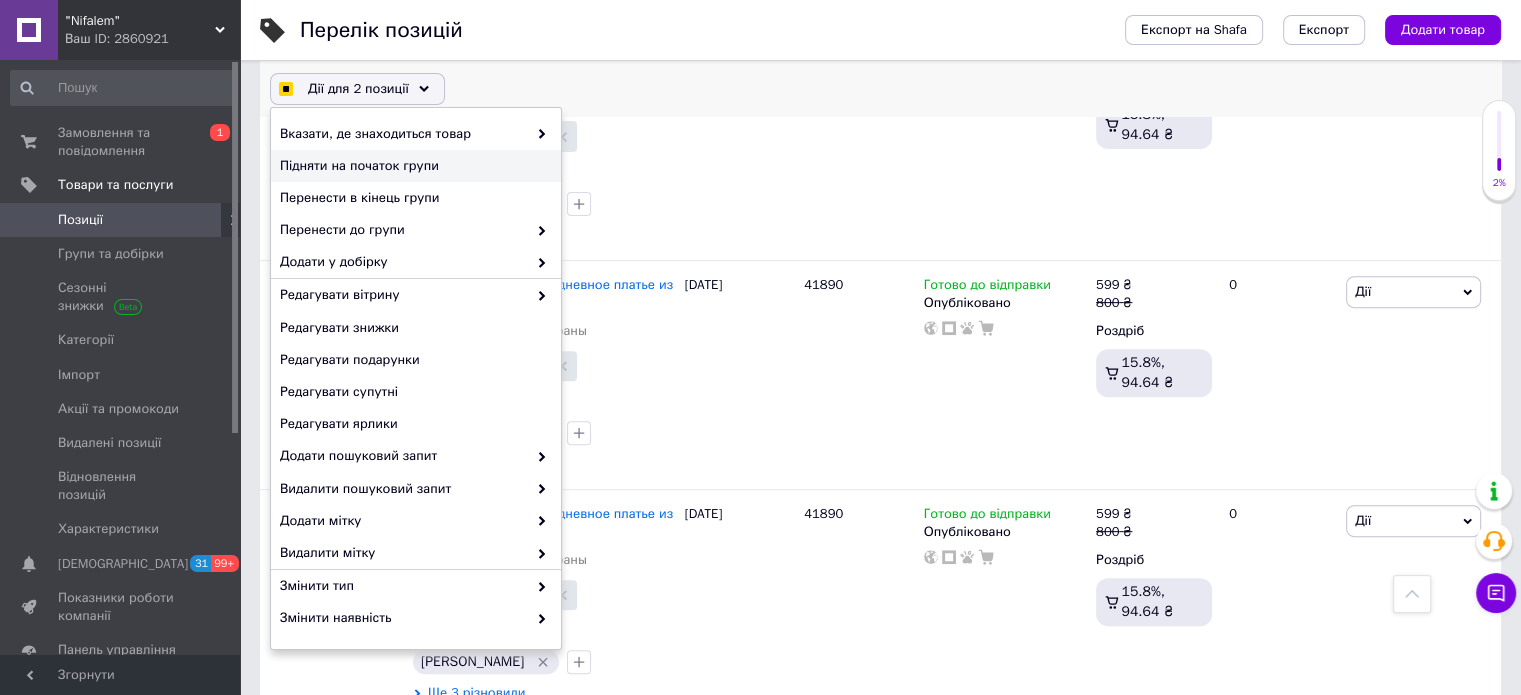 checkbox on "true" 